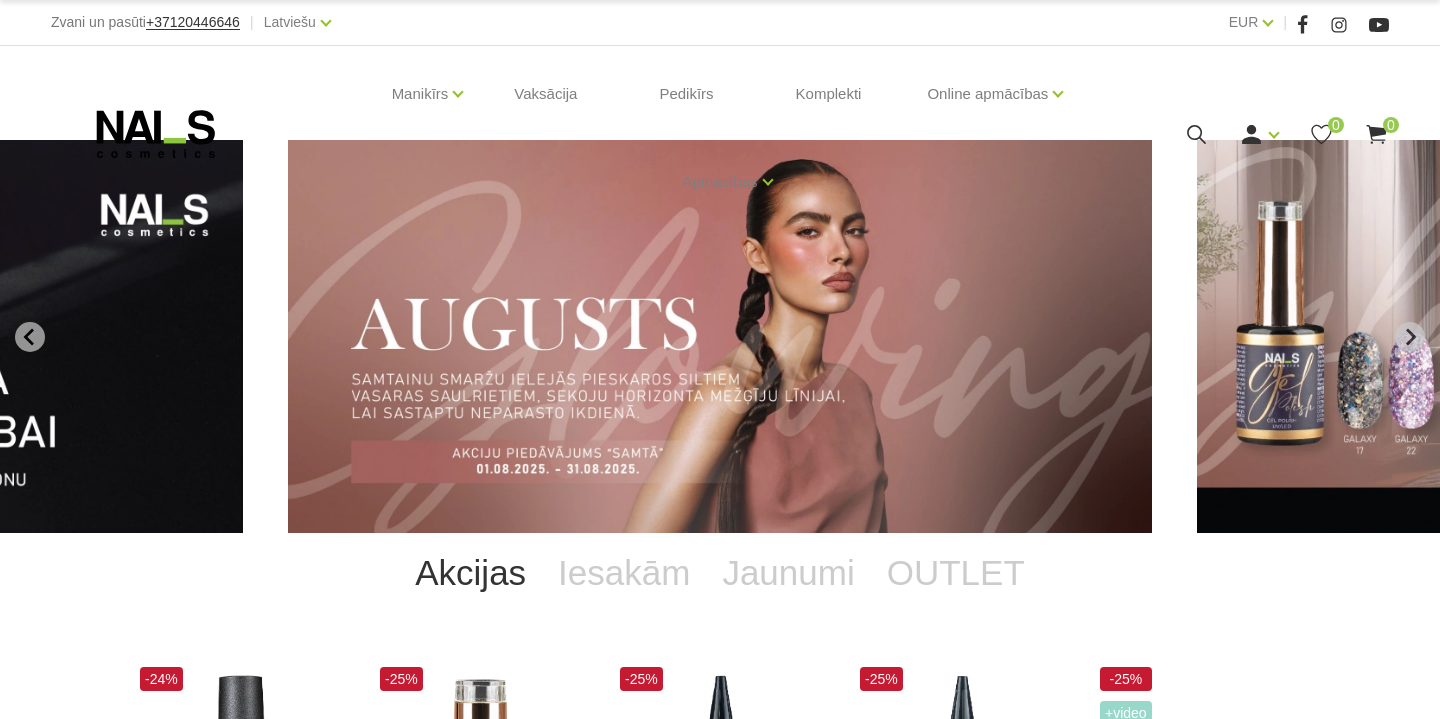 scroll, scrollTop: 100, scrollLeft: 0, axis: vertical 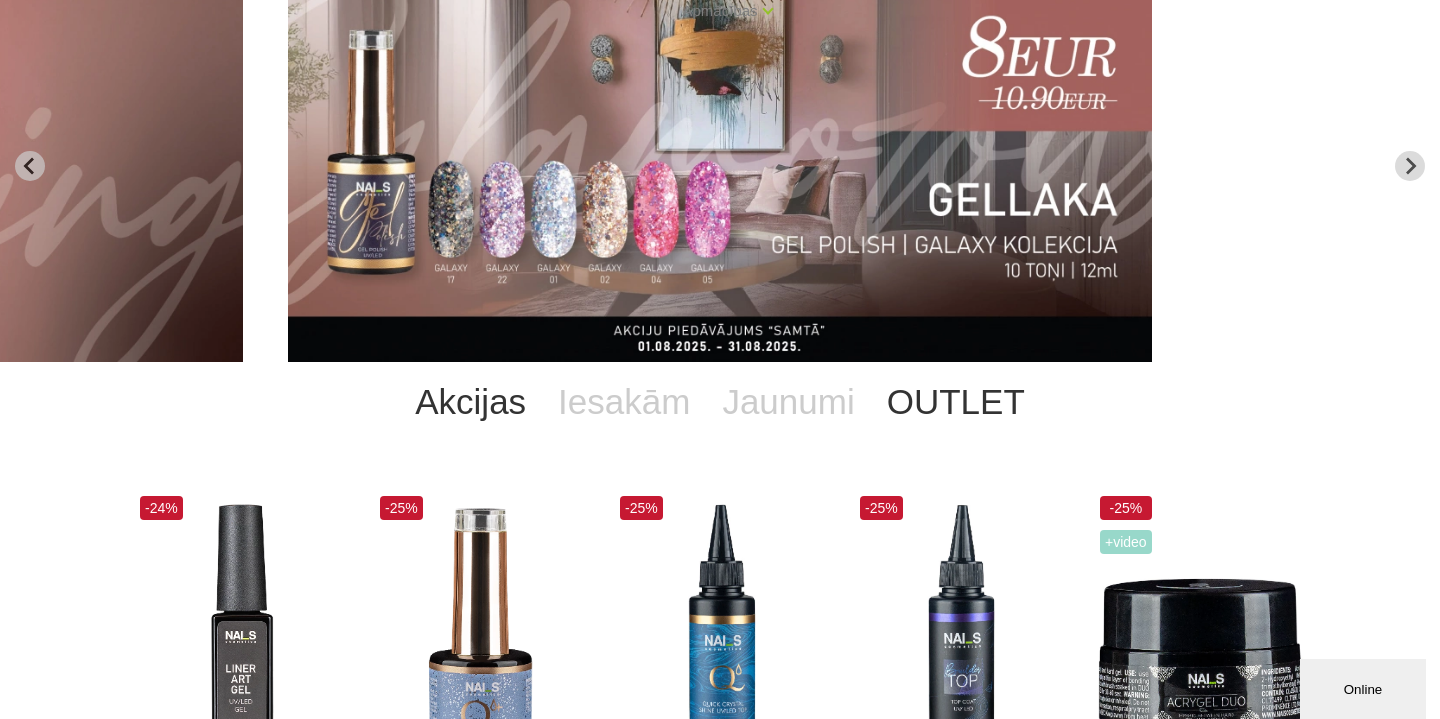 click on "OUTLET" at bounding box center [956, 402] 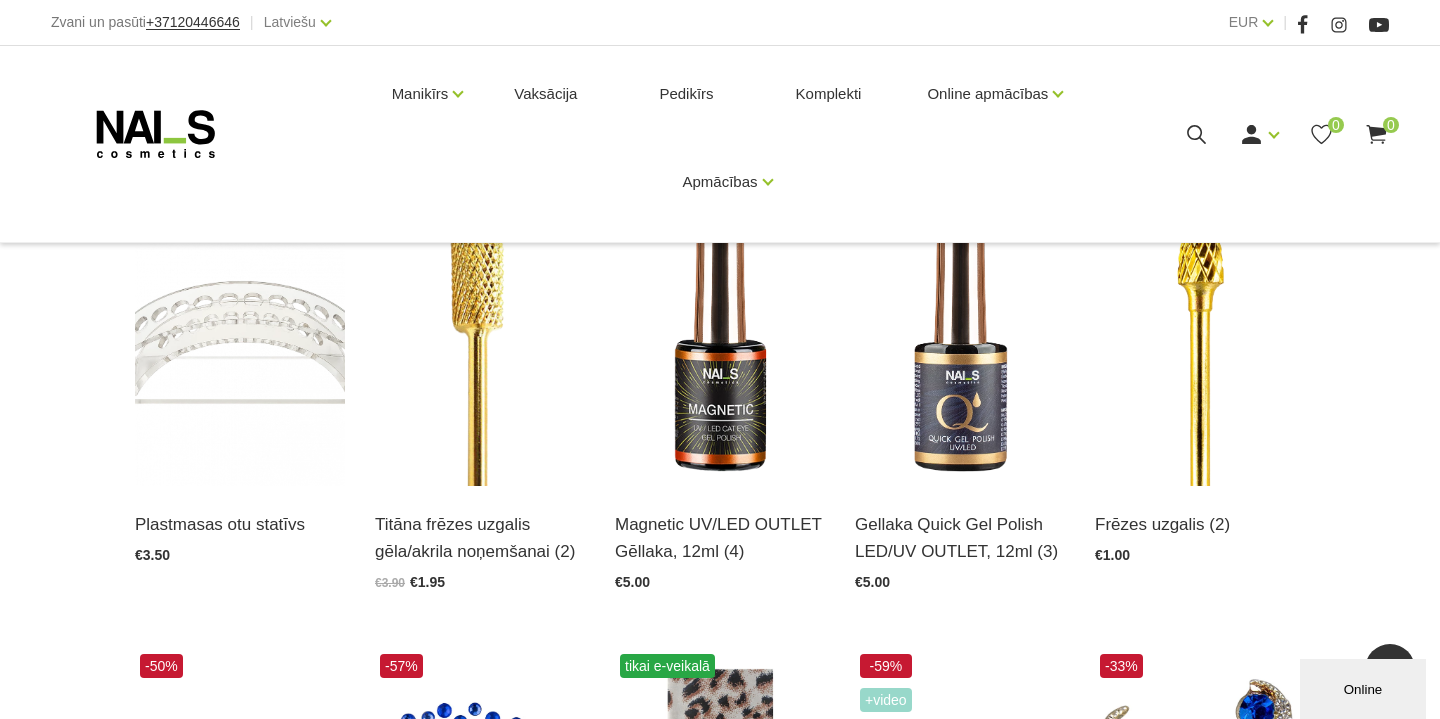 scroll, scrollTop: 447, scrollLeft: 0, axis: vertical 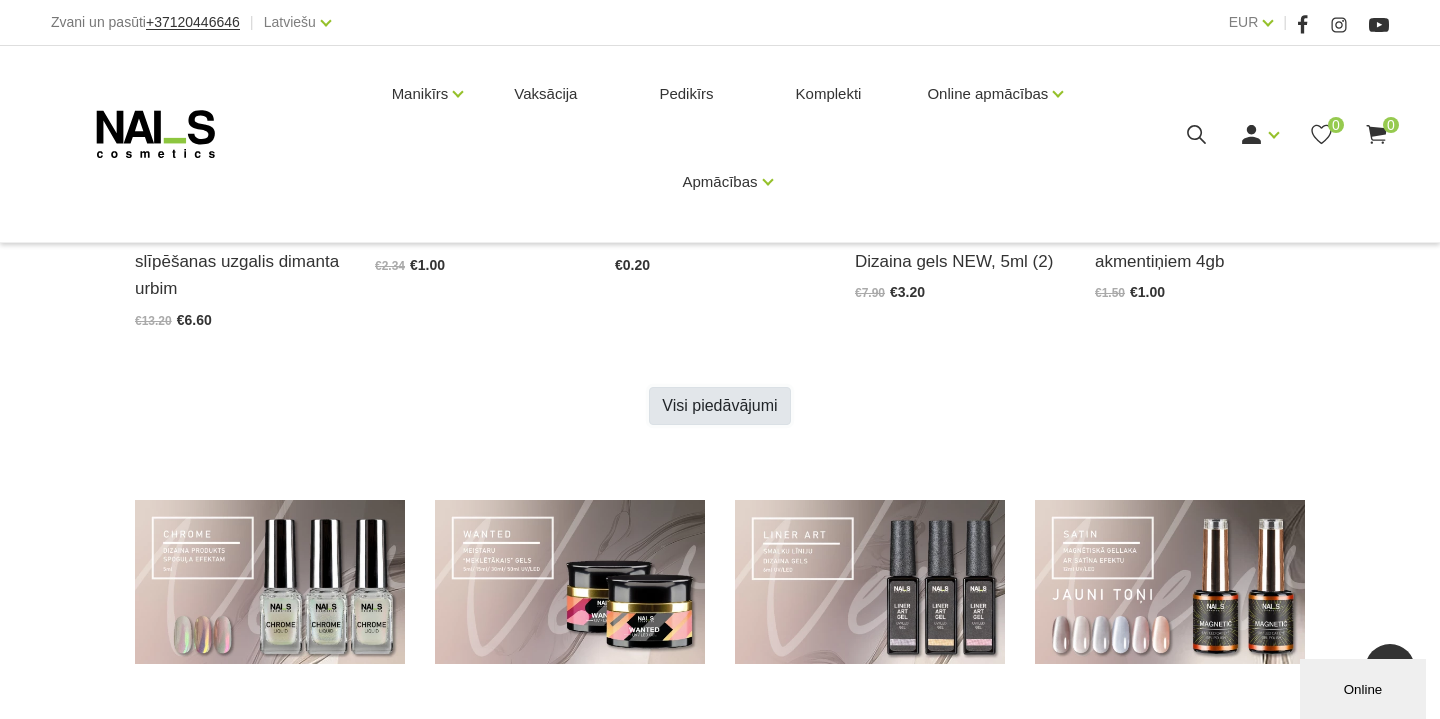 click on "Visi piedāvājumi" at bounding box center [719, 406] 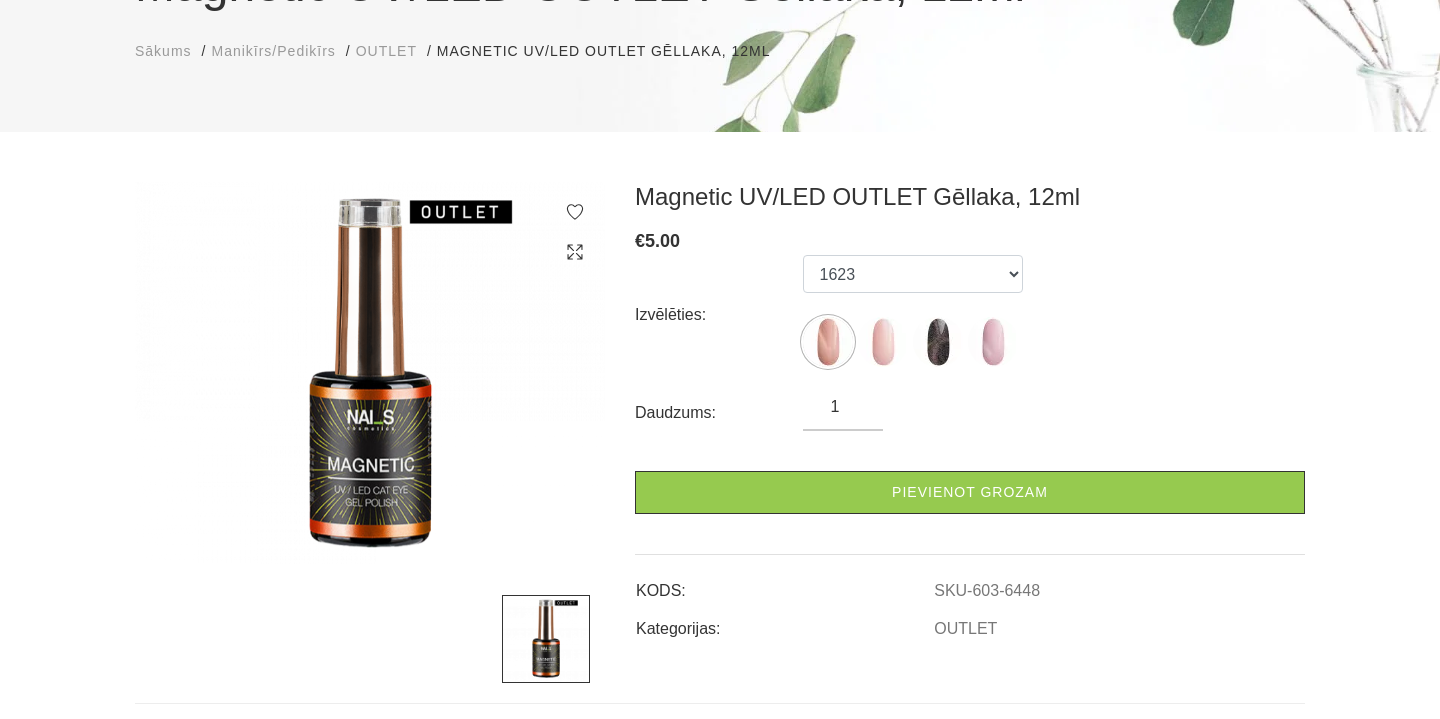 scroll, scrollTop: 244, scrollLeft: 0, axis: vertical 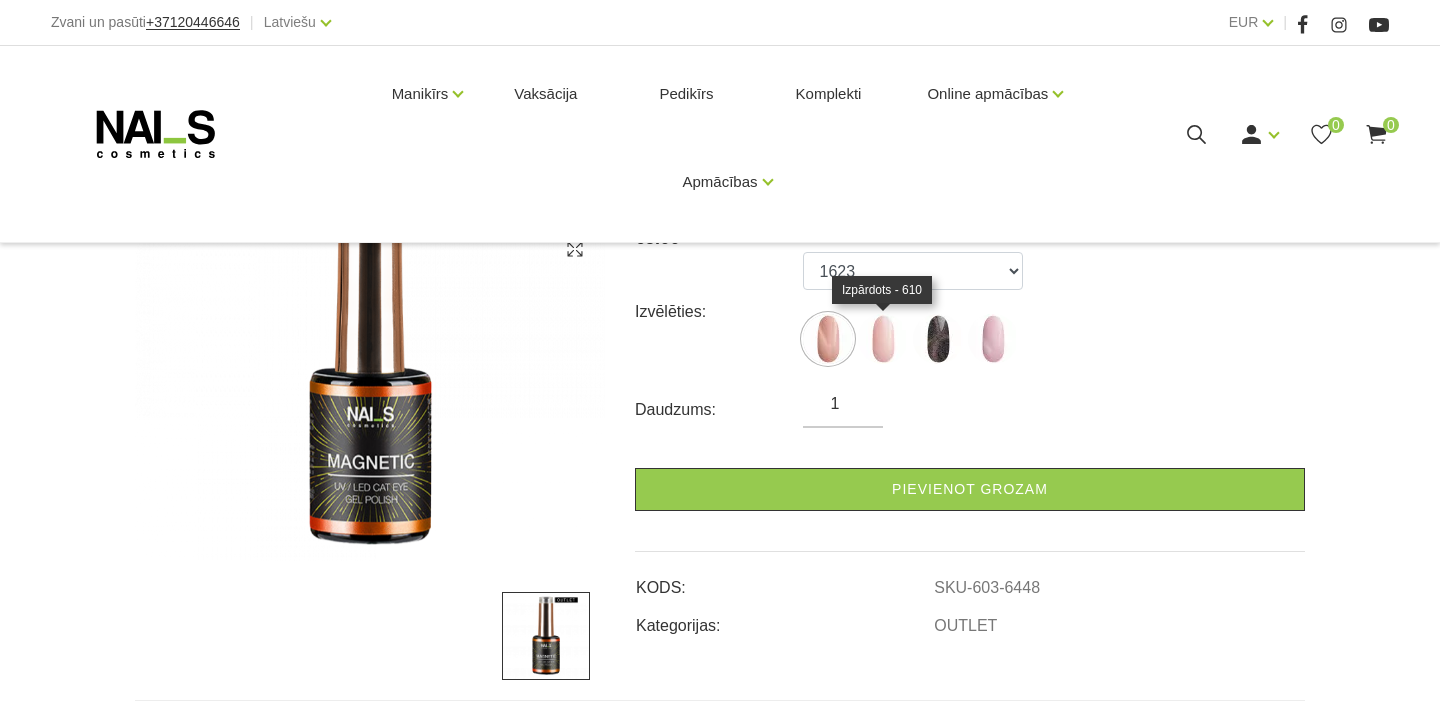 click at bounding box center [883, 339] 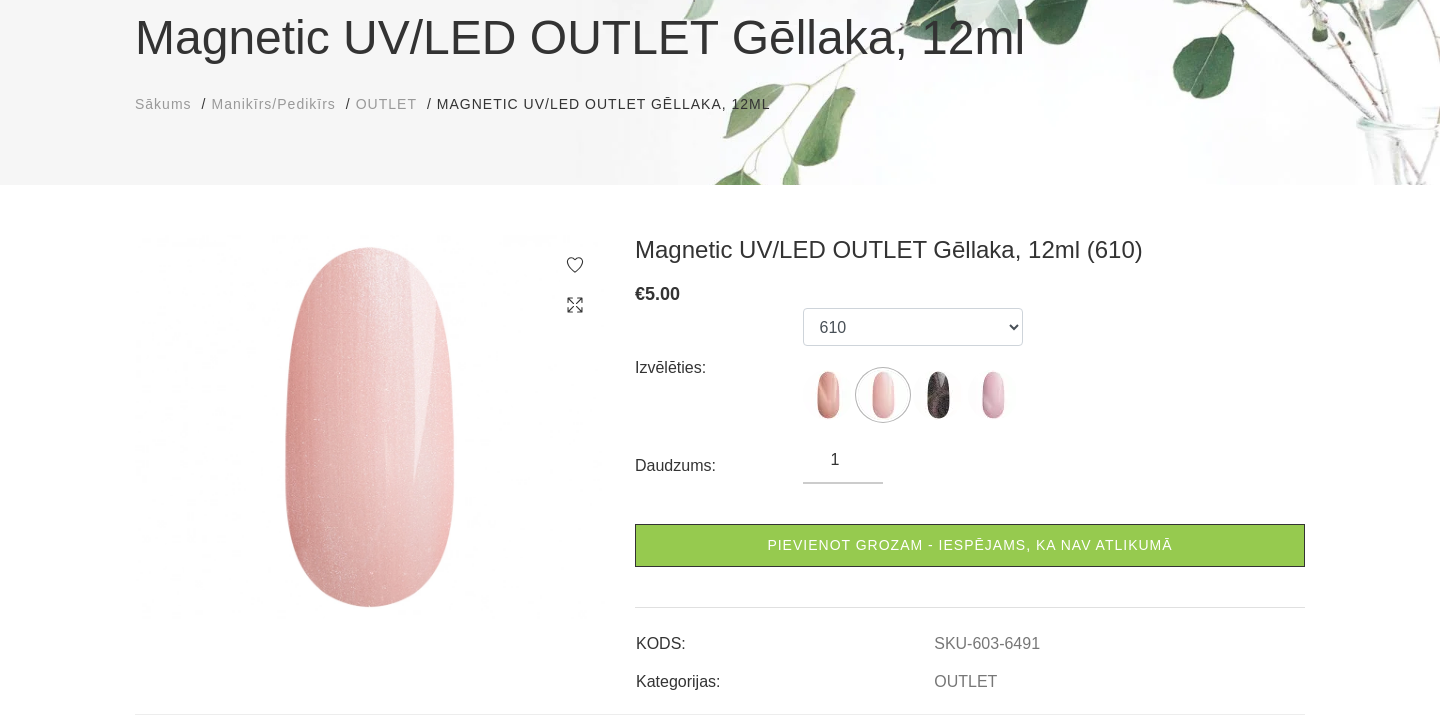 scroll, scrollTop: 185, scrollLeft: 0, axis: vertical 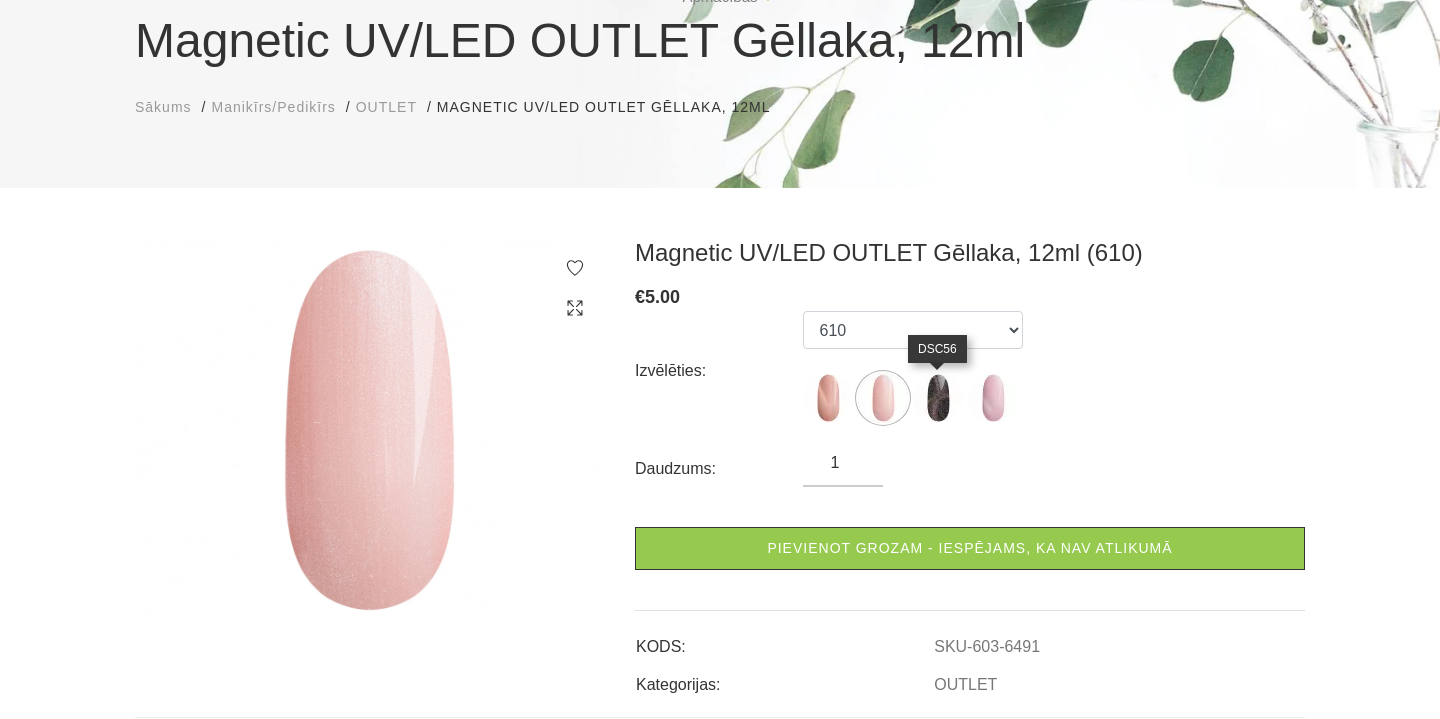 click at bounding box center (938, 398) 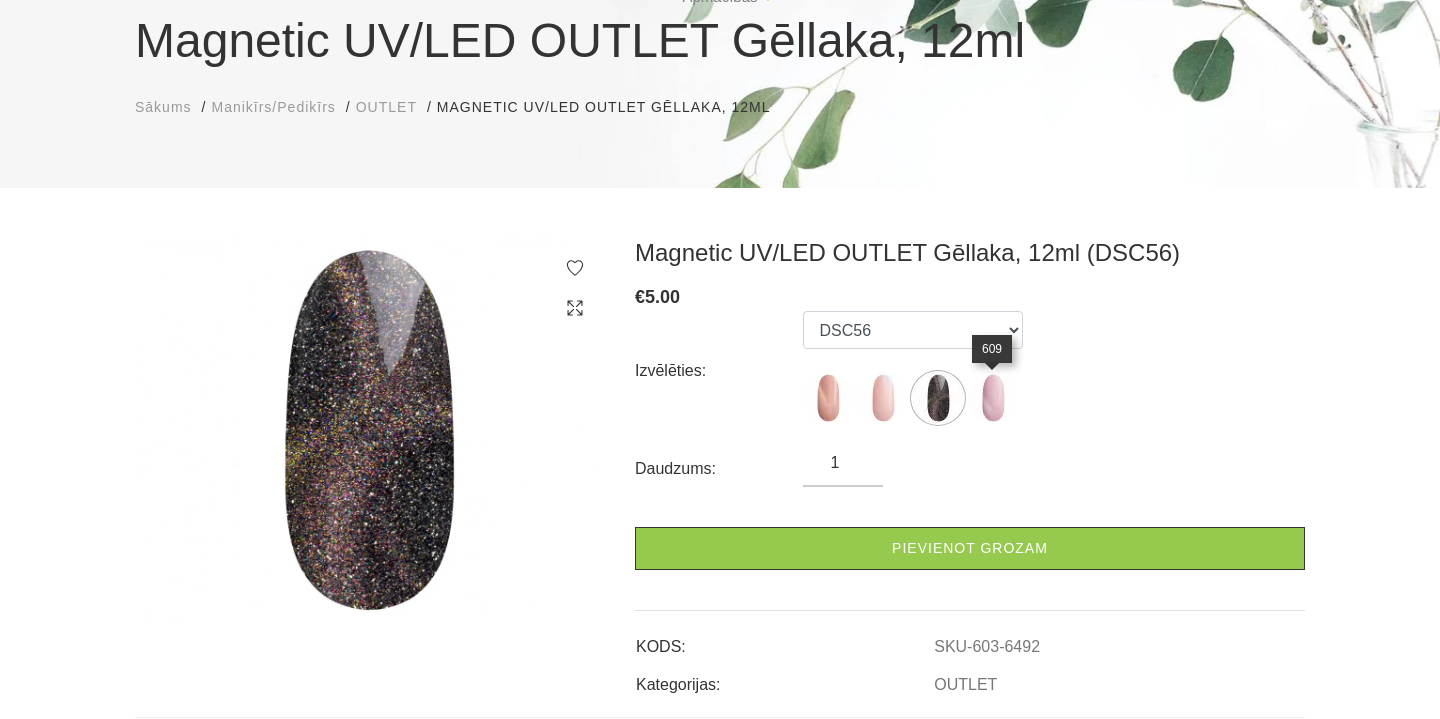 click at bounding box center [993, 398] 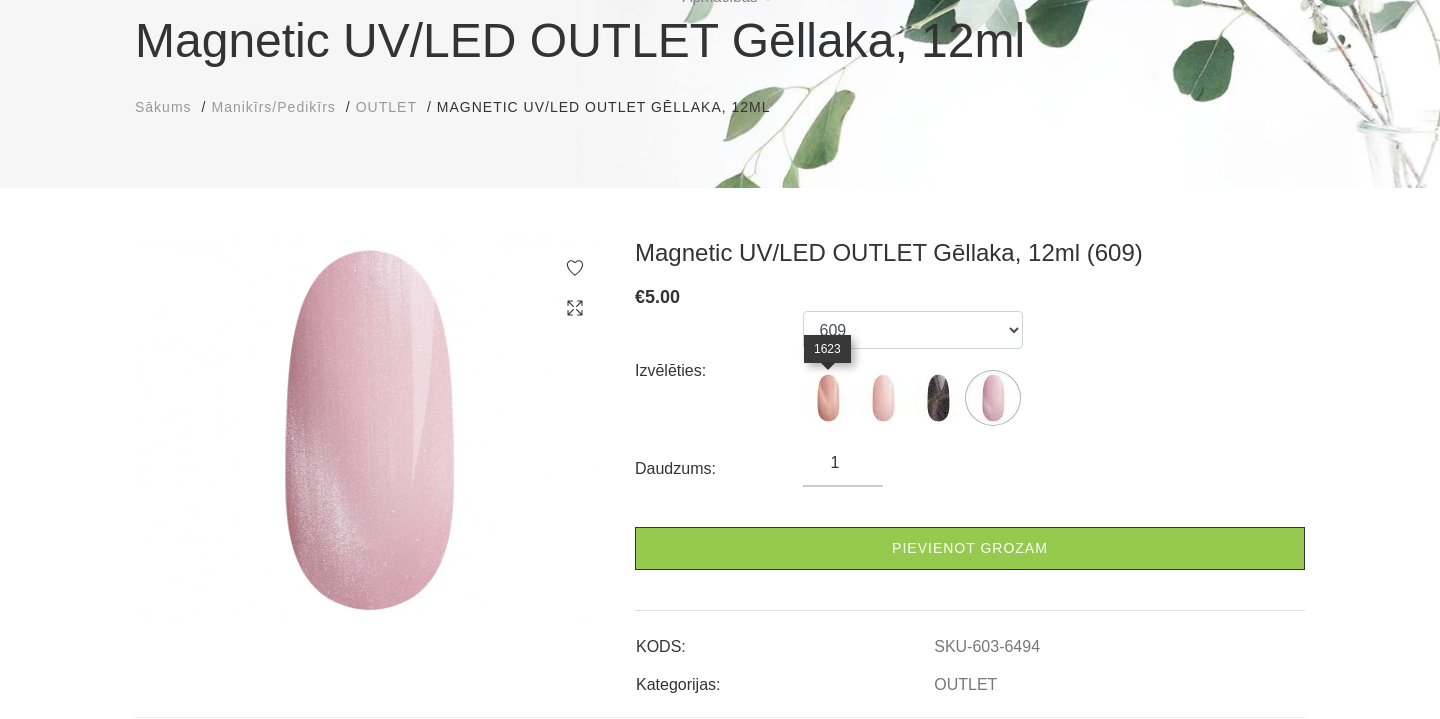 click at bounding box center [828, 398] 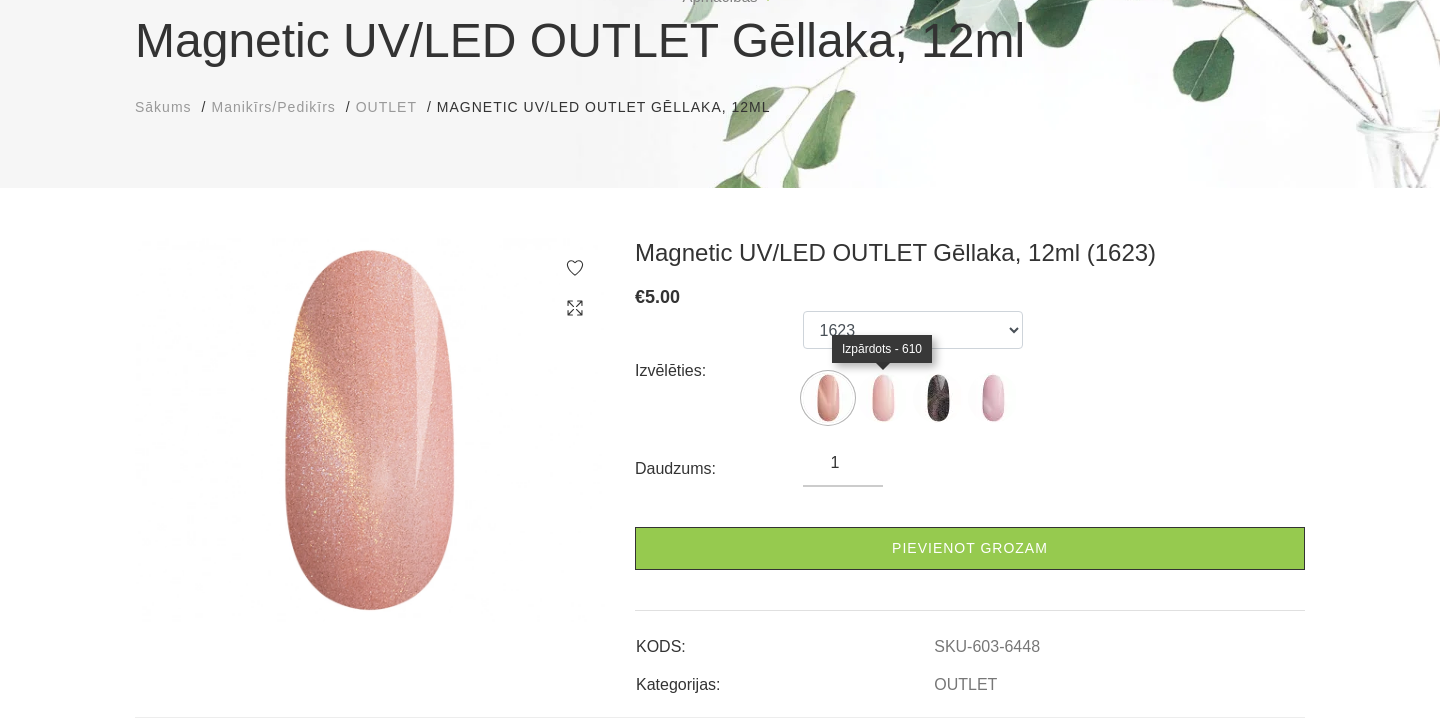 click at bounding box center [883, 398] 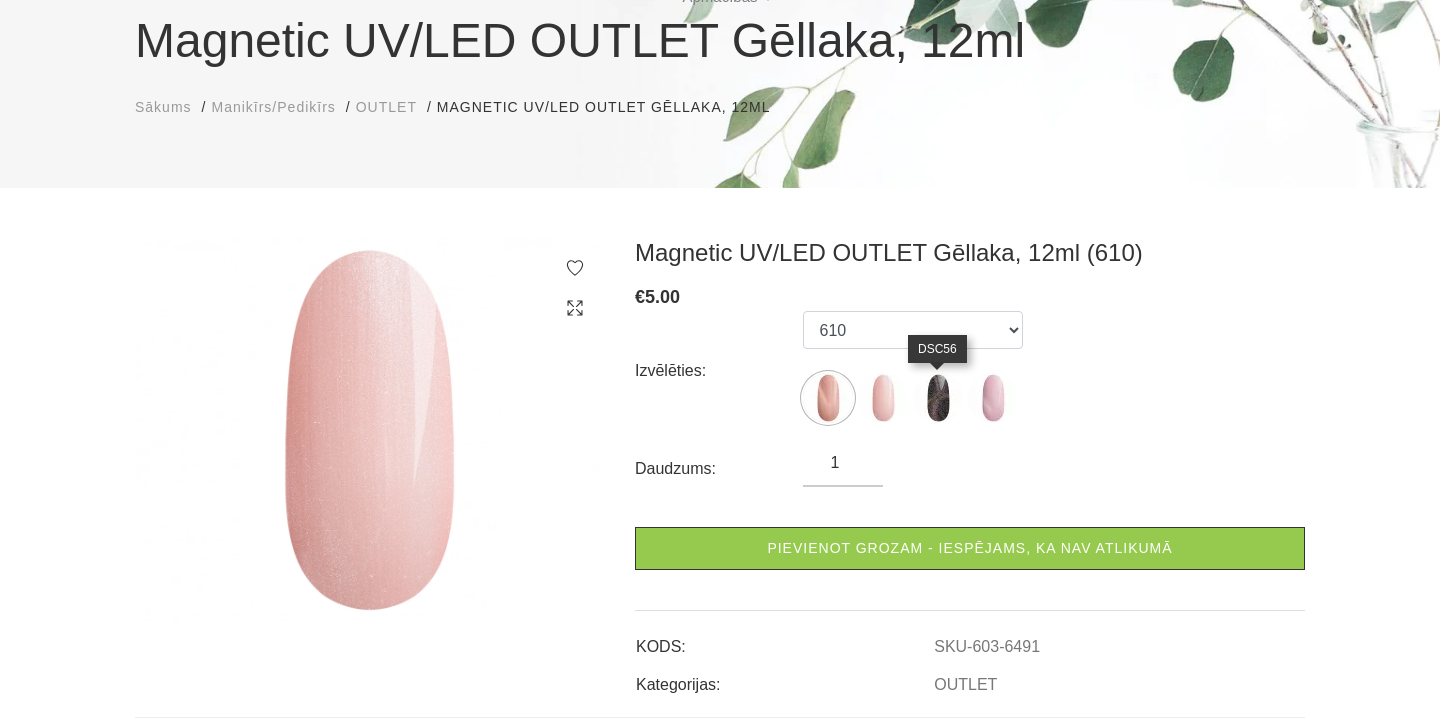 click at bounding box center (938, 398) 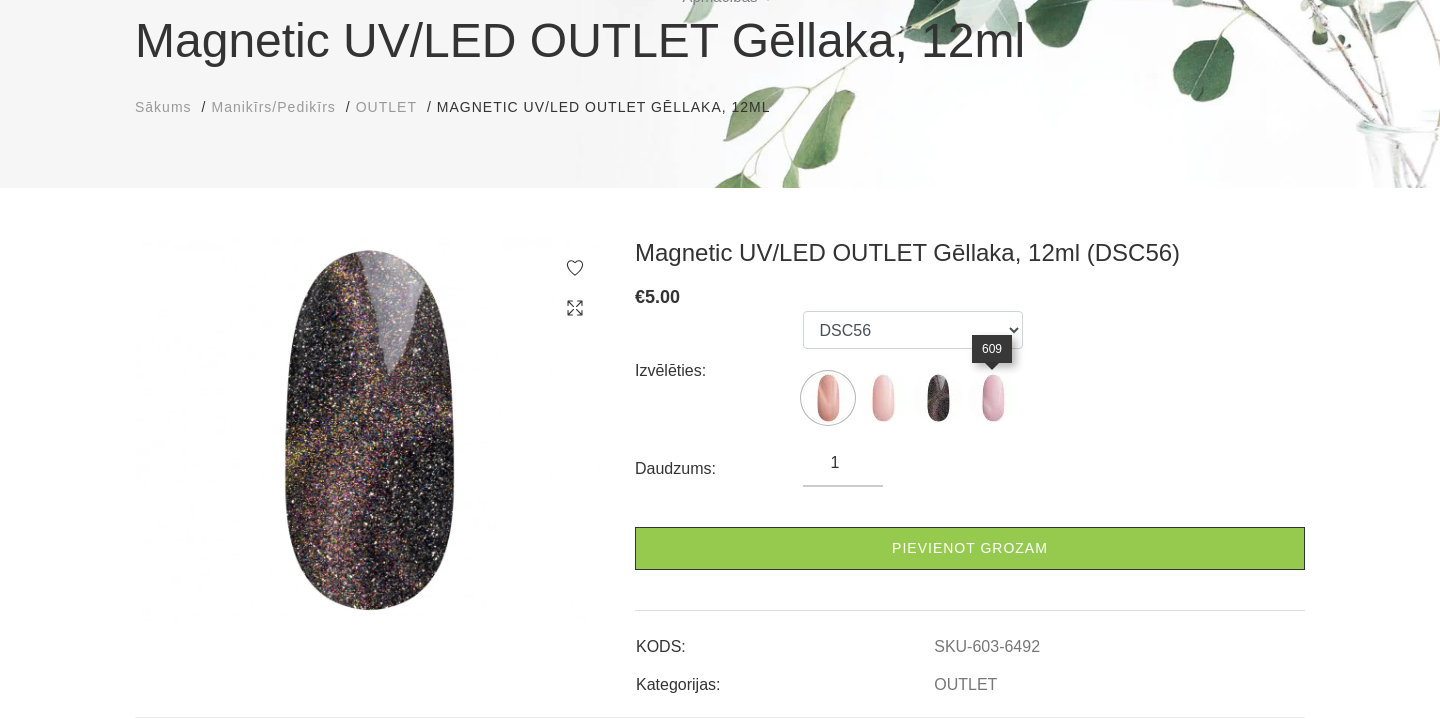 click at bounding box center [993, 398] 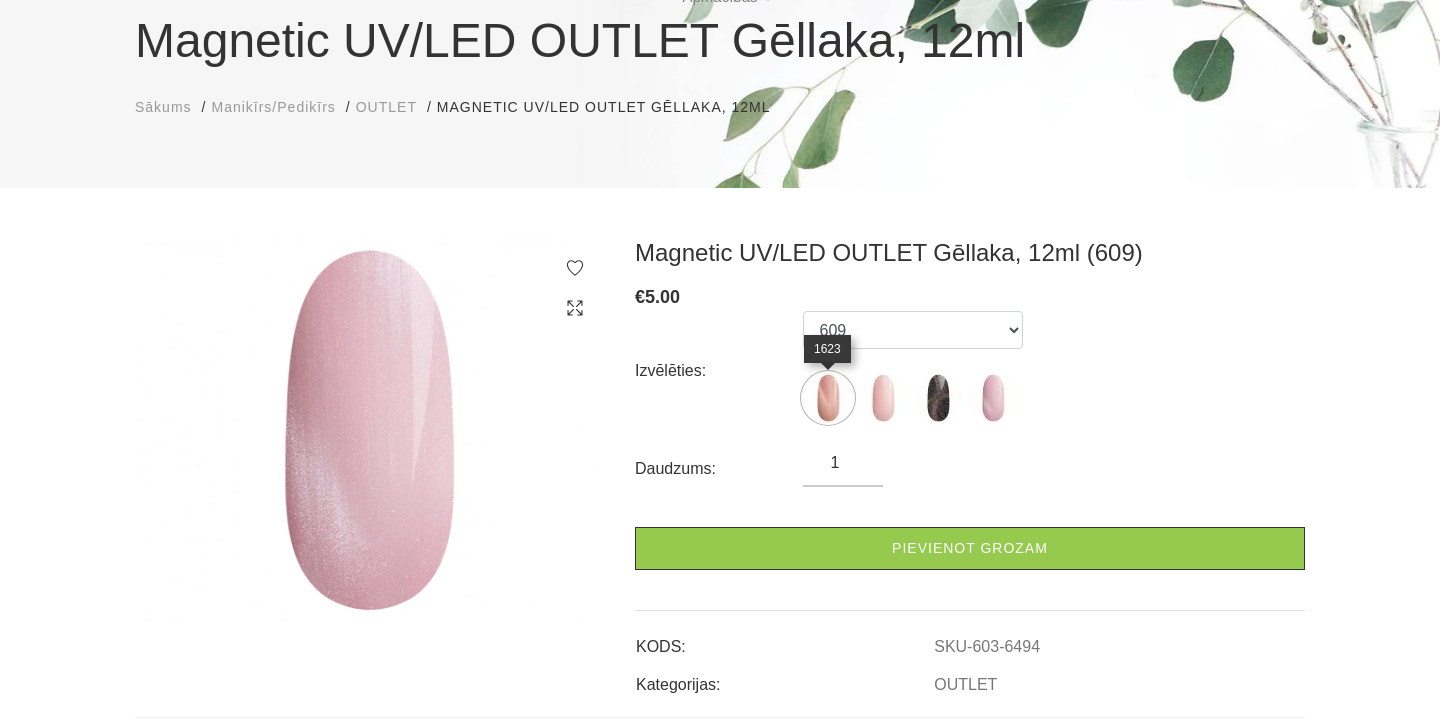 click at bounding box center (828, 398) 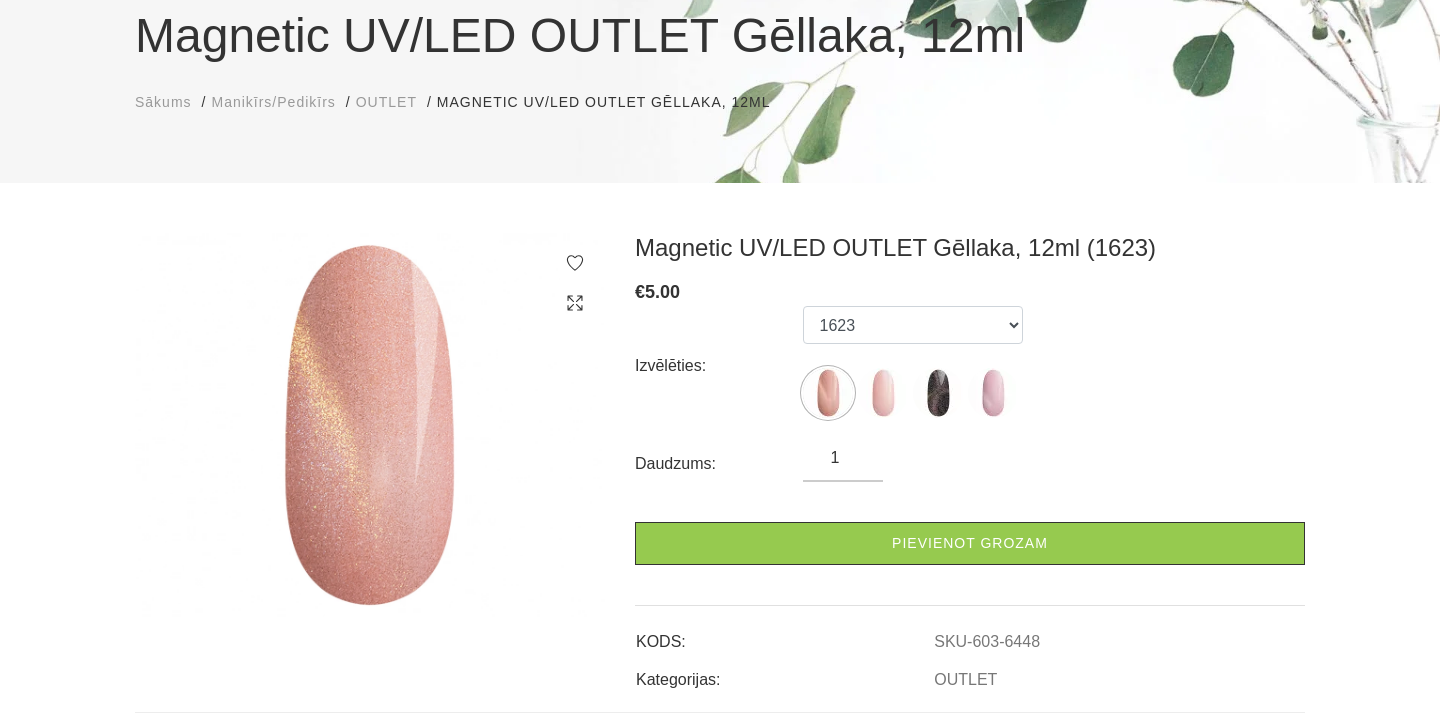 scroll, scrollTop: 184, scrollLeft: 0, axis: vertical 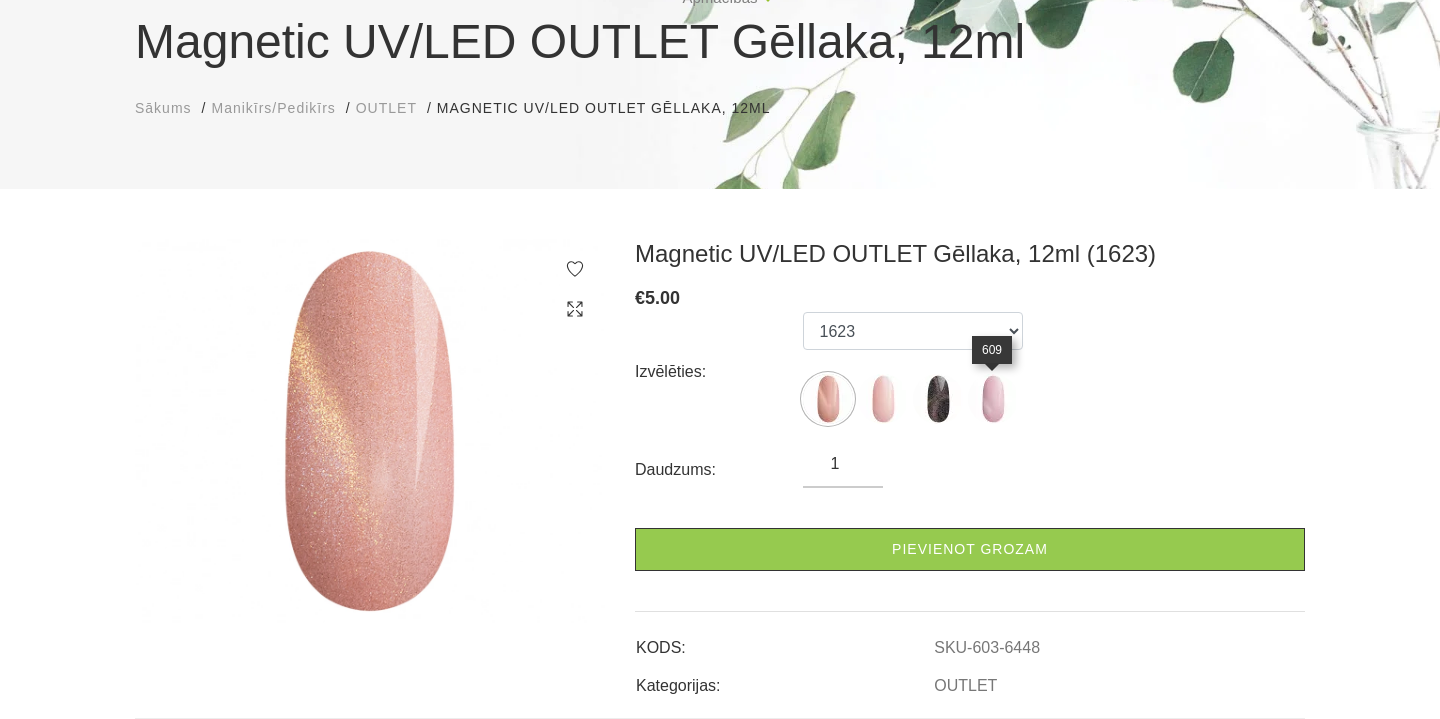 click at bounding box center [993, 399] 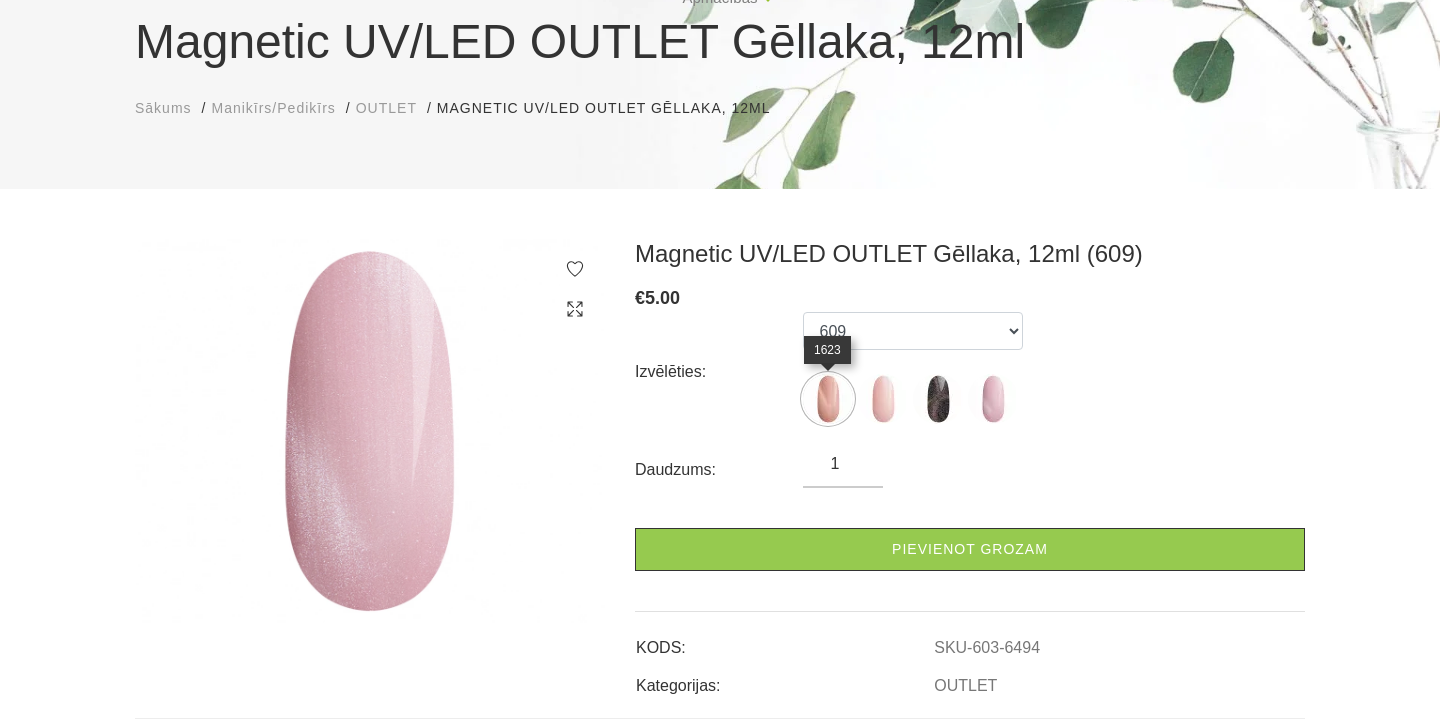 click at bounding box center (828, 399) 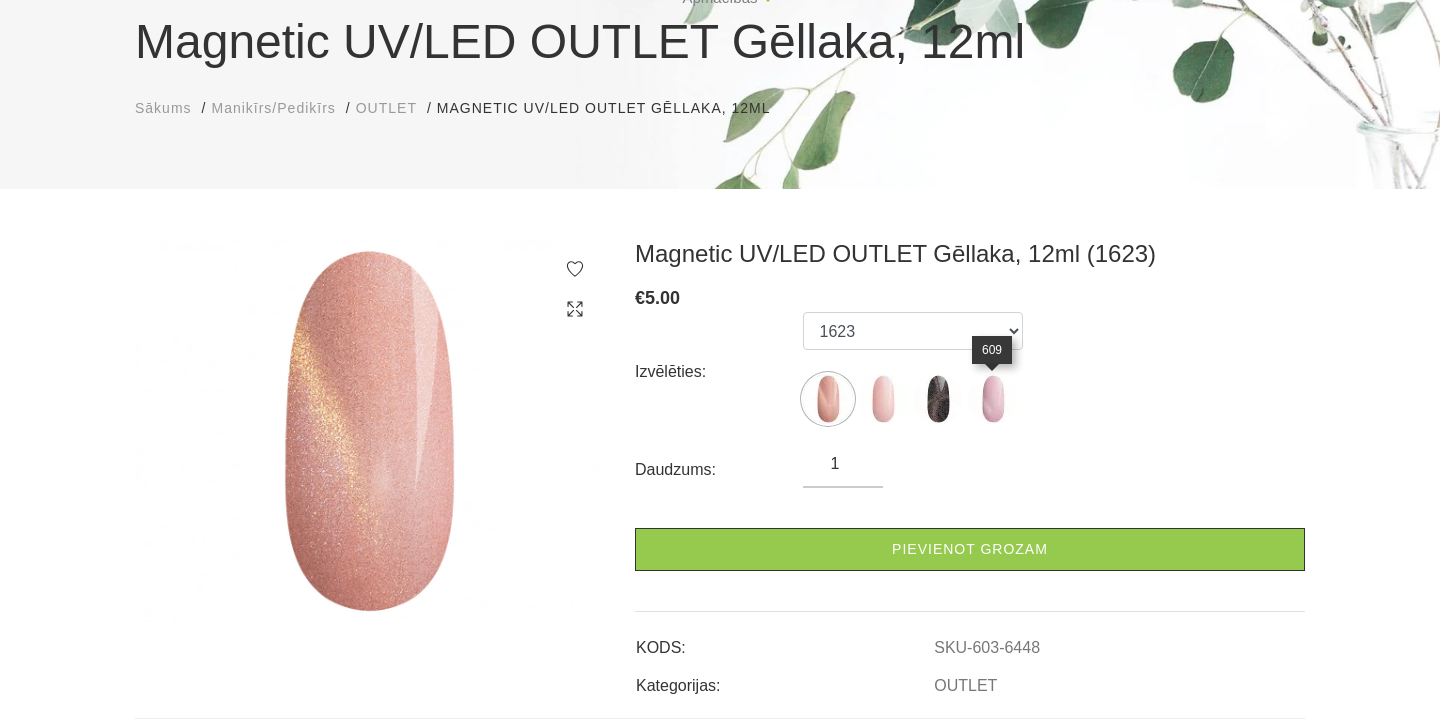 click at bounding box center (993, 399) 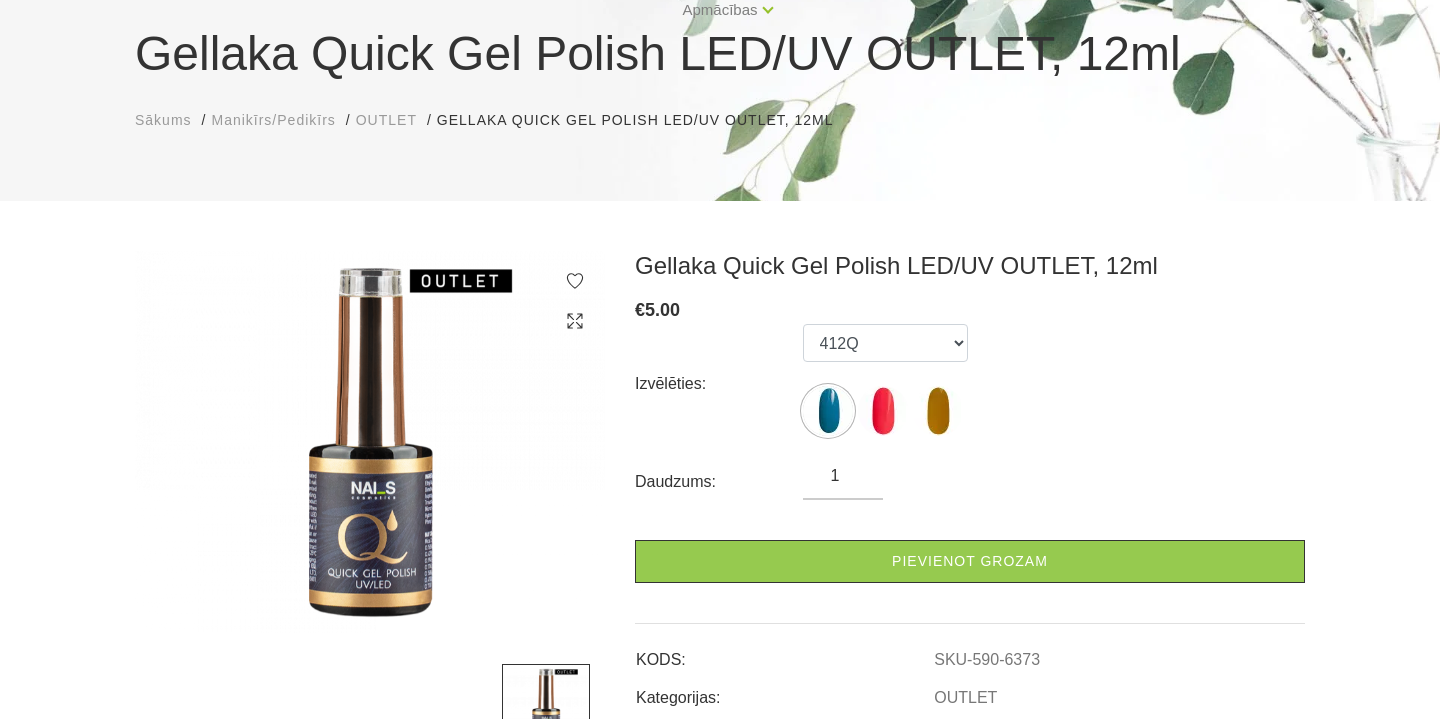 scroll, scrollTop: 164, scrollLeft: 0, axis: vertical 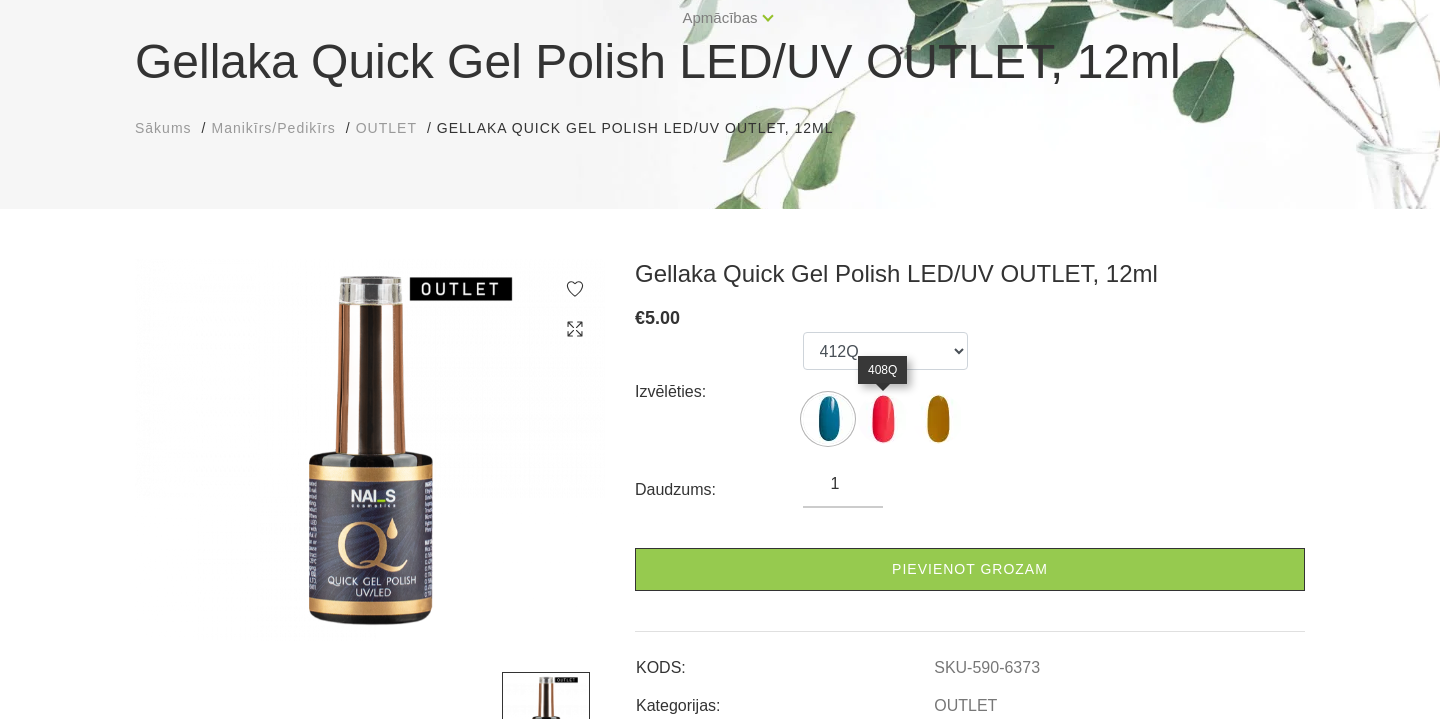 click at bounding box center [883, 419] 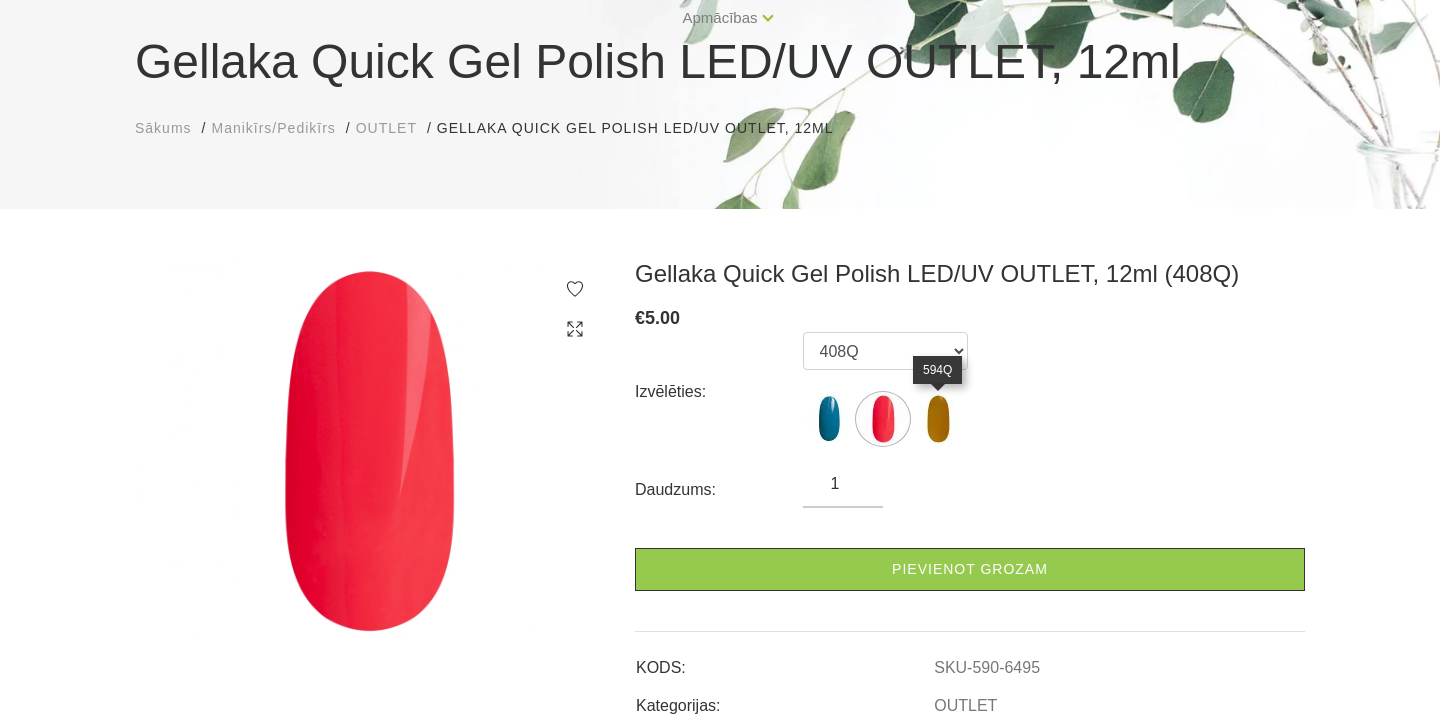 click at bounding box center [938, 419] 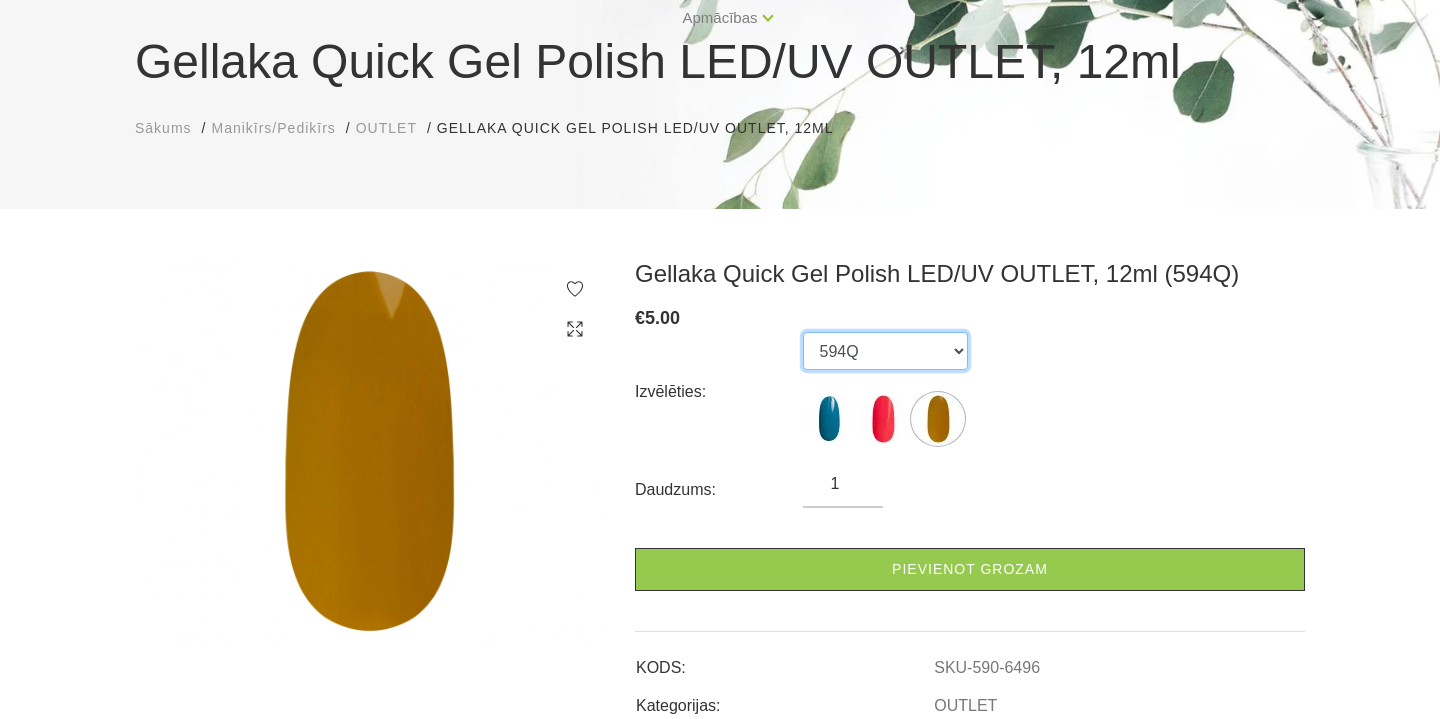 click on "412Q 408Q 594Q" at bounding box center (885, 351) 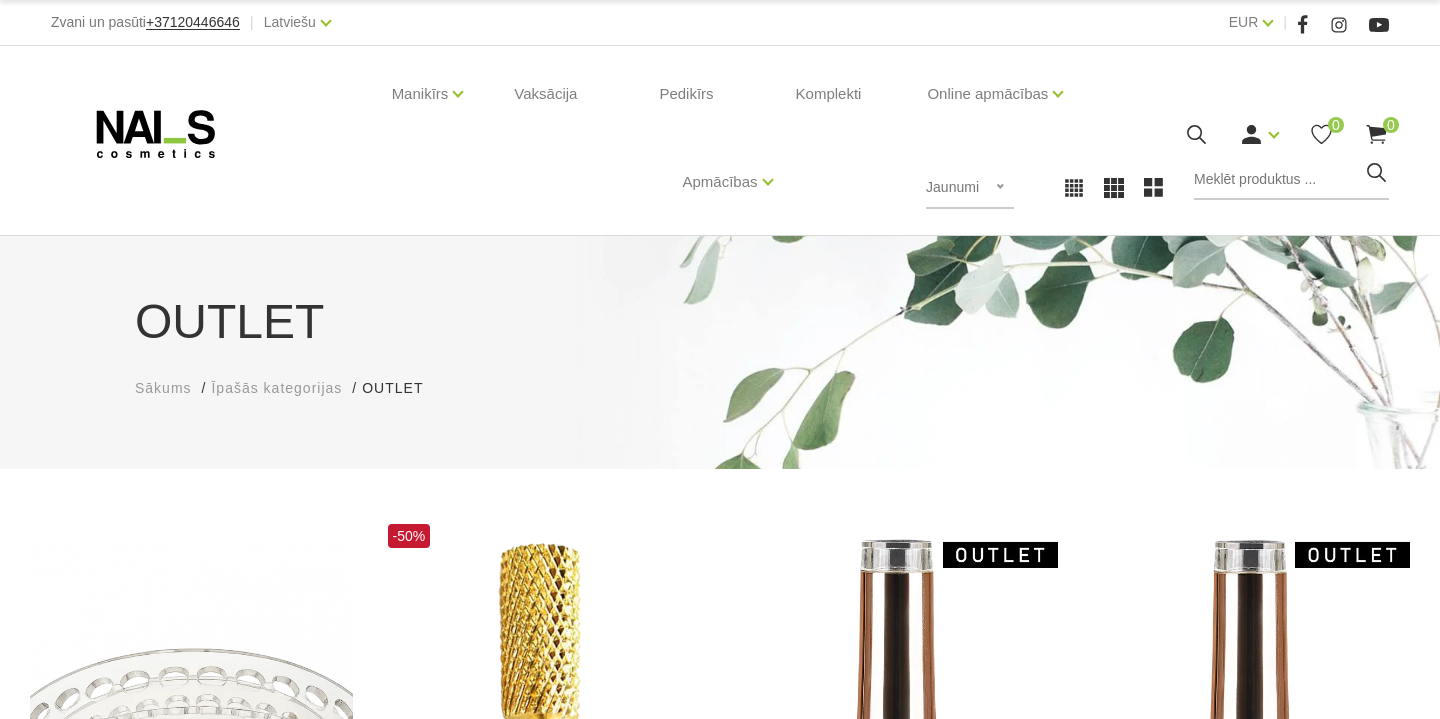 scroll, scrollTop: 0, scrollLeft: 0, axis: both 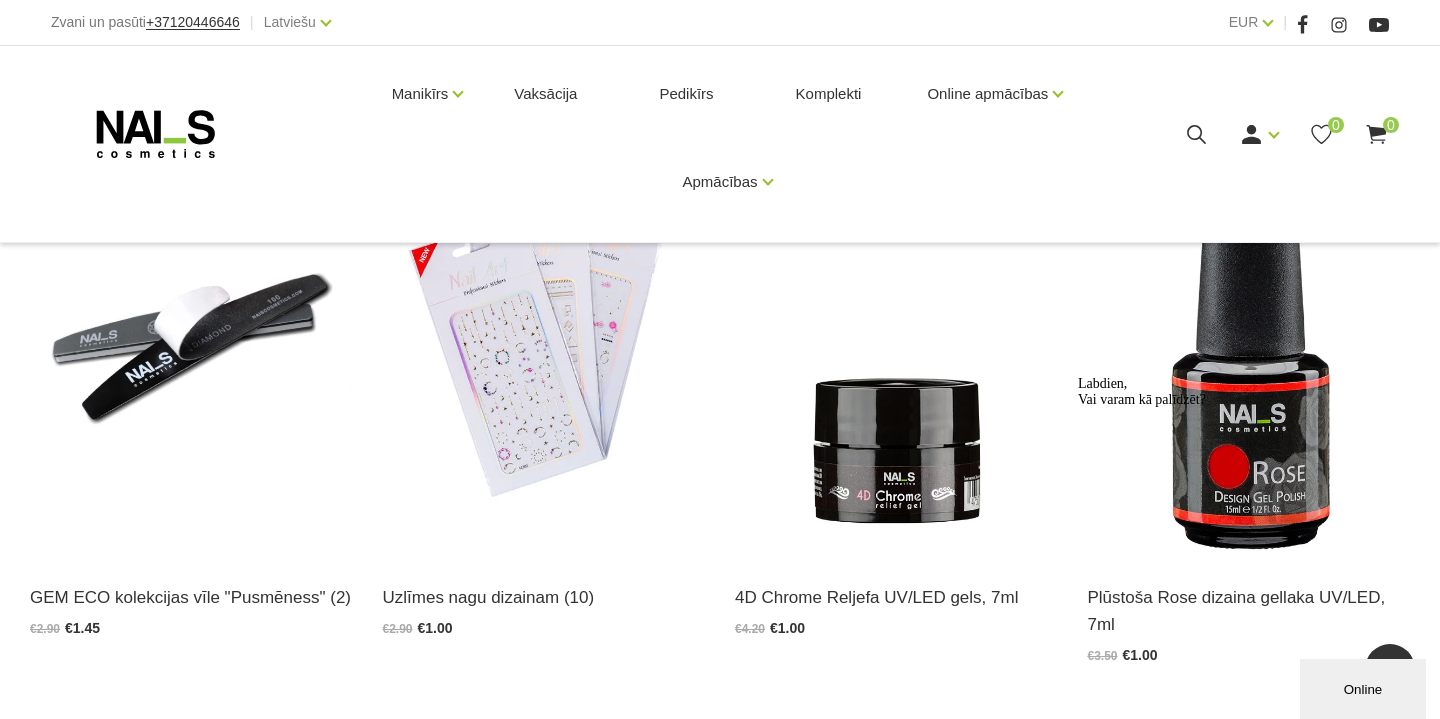 click at bounding box center [1078, 376] 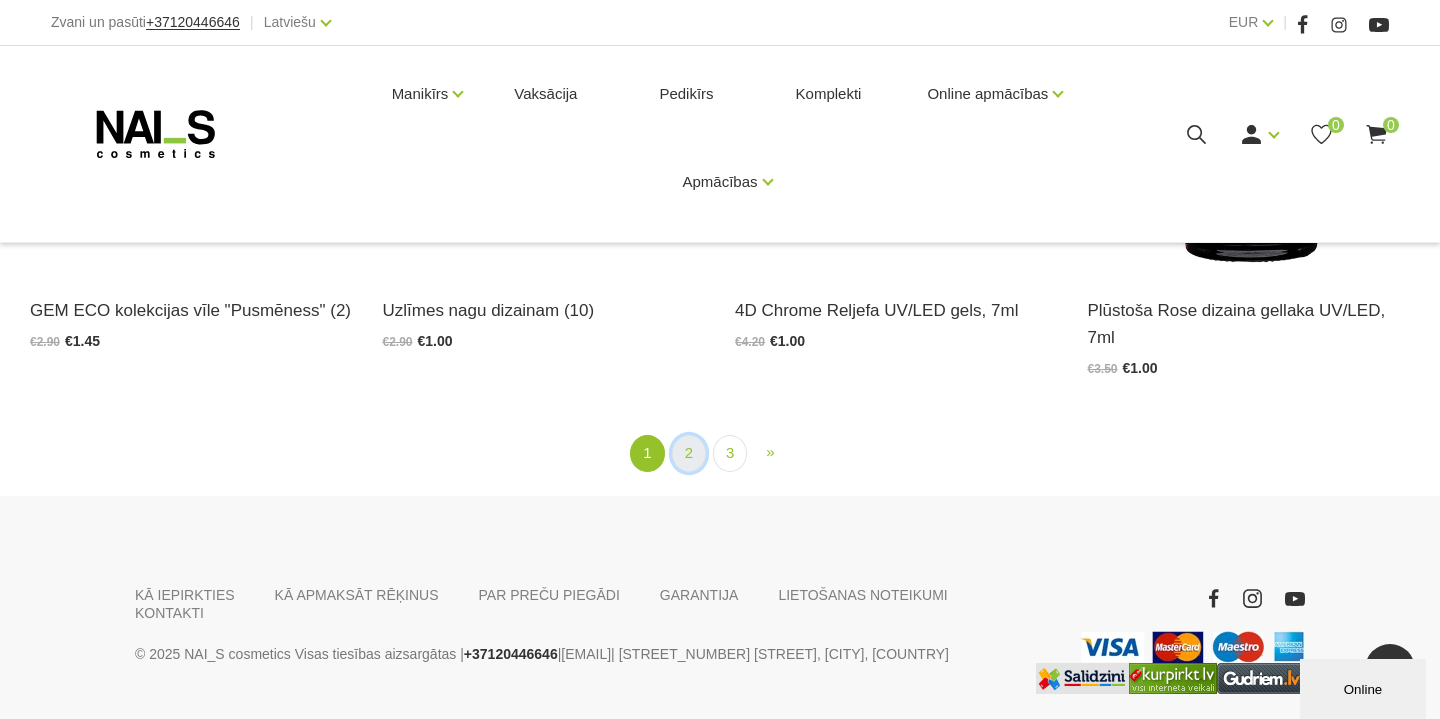 click on "2" at bounding box center [689, 453] 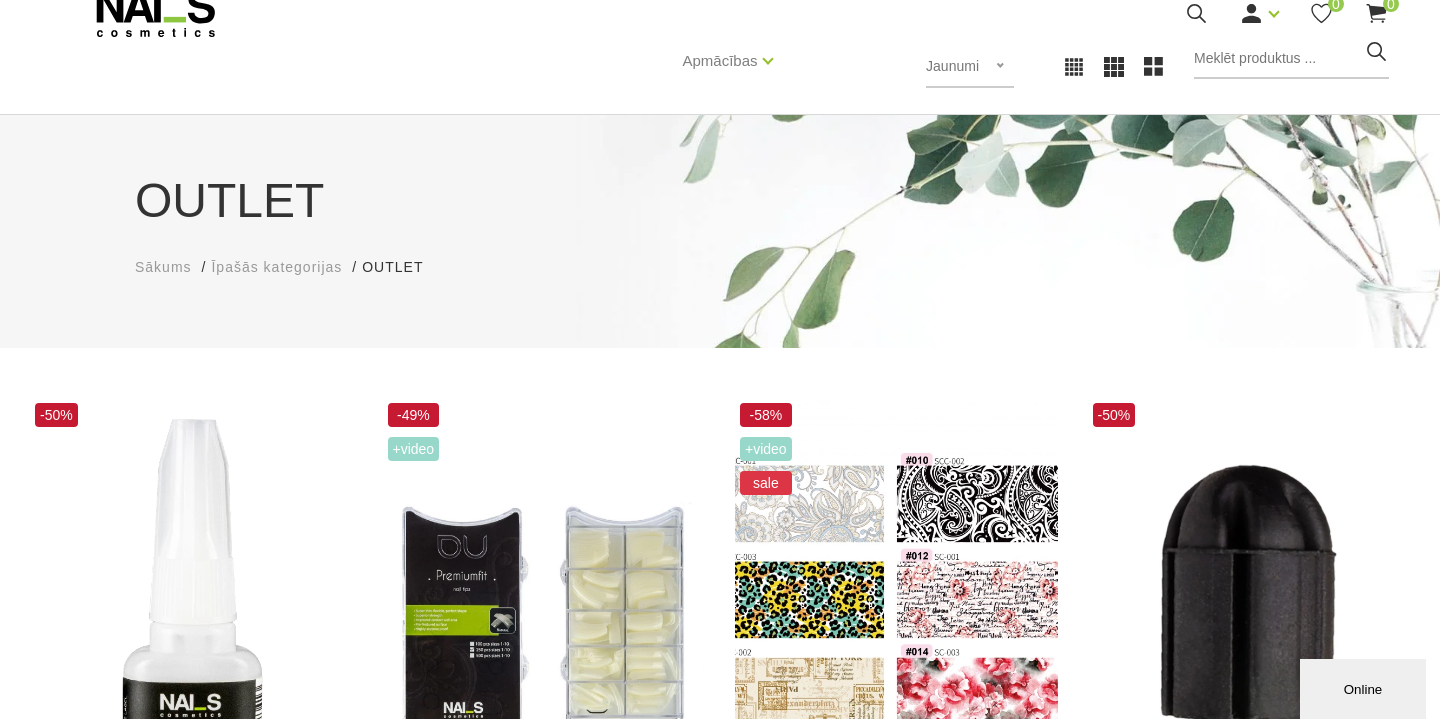 scroll, scrollTop: 120, scrollLeft: 0, axis: vertical 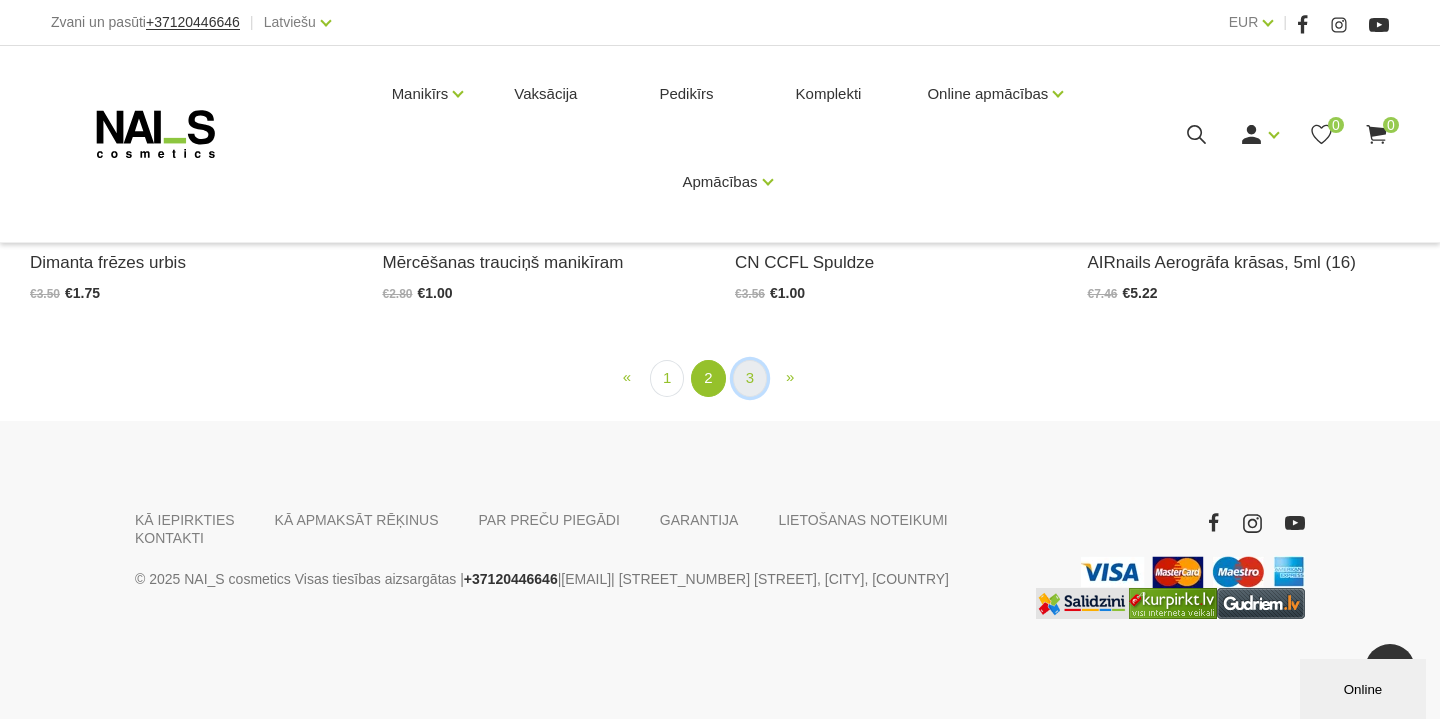 click on "3" at bounding box center (750, 378) 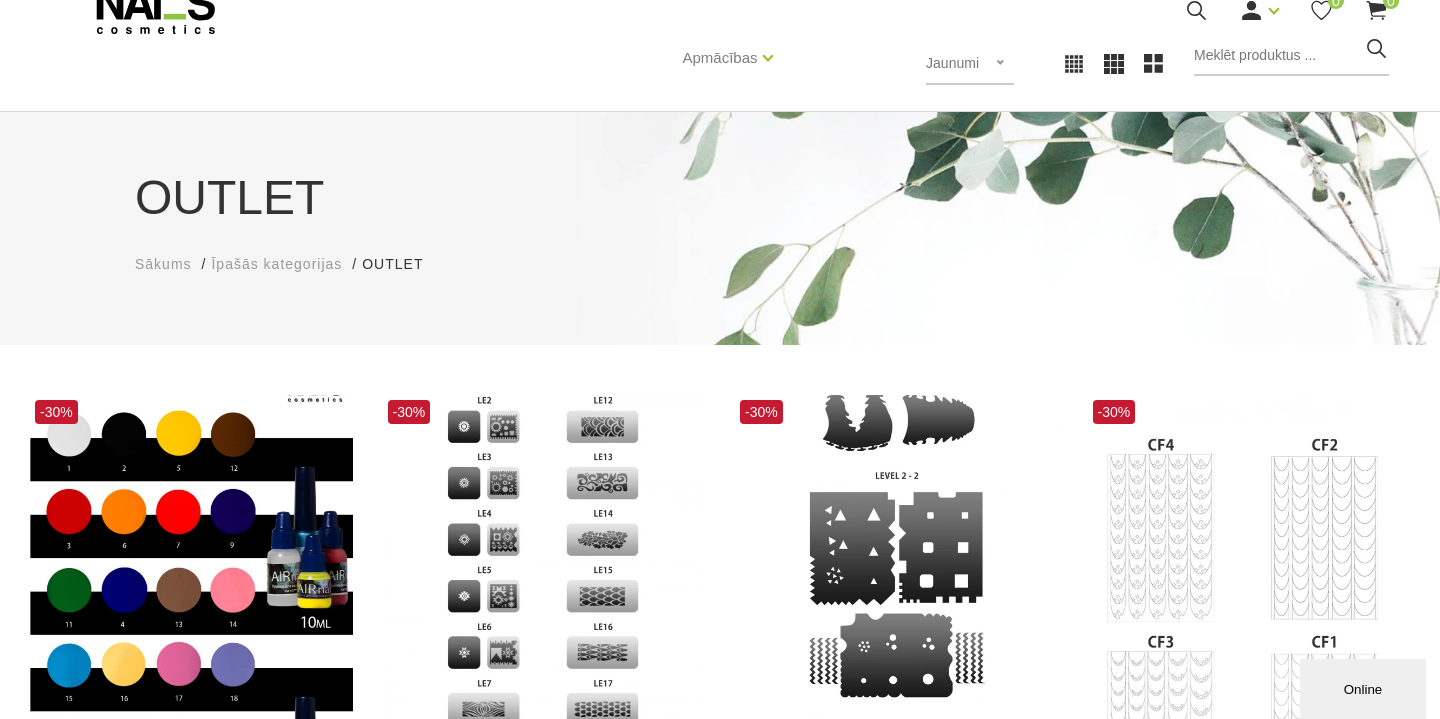 scroll, scrollTop: 103, scrollLeft: 0, axis: vertical 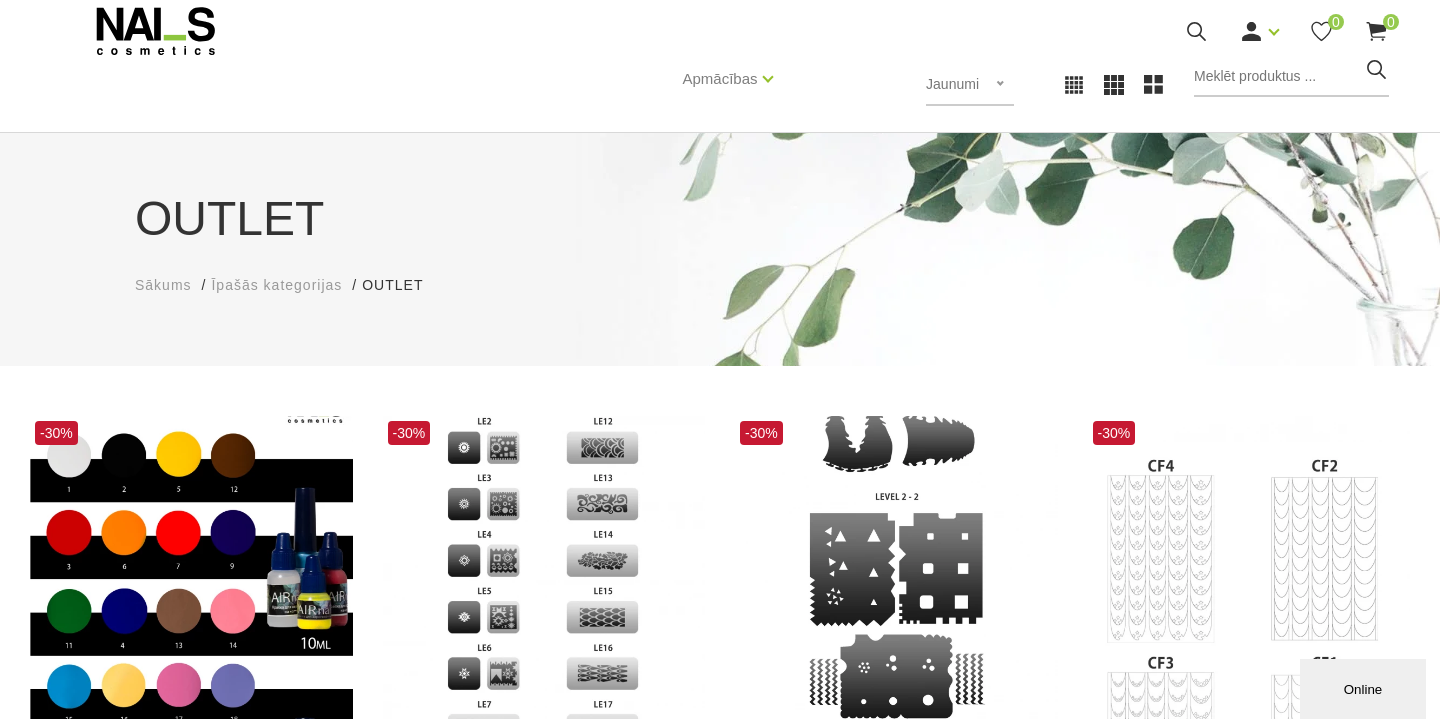 click on "Online" at bounding box center (1363, 689) 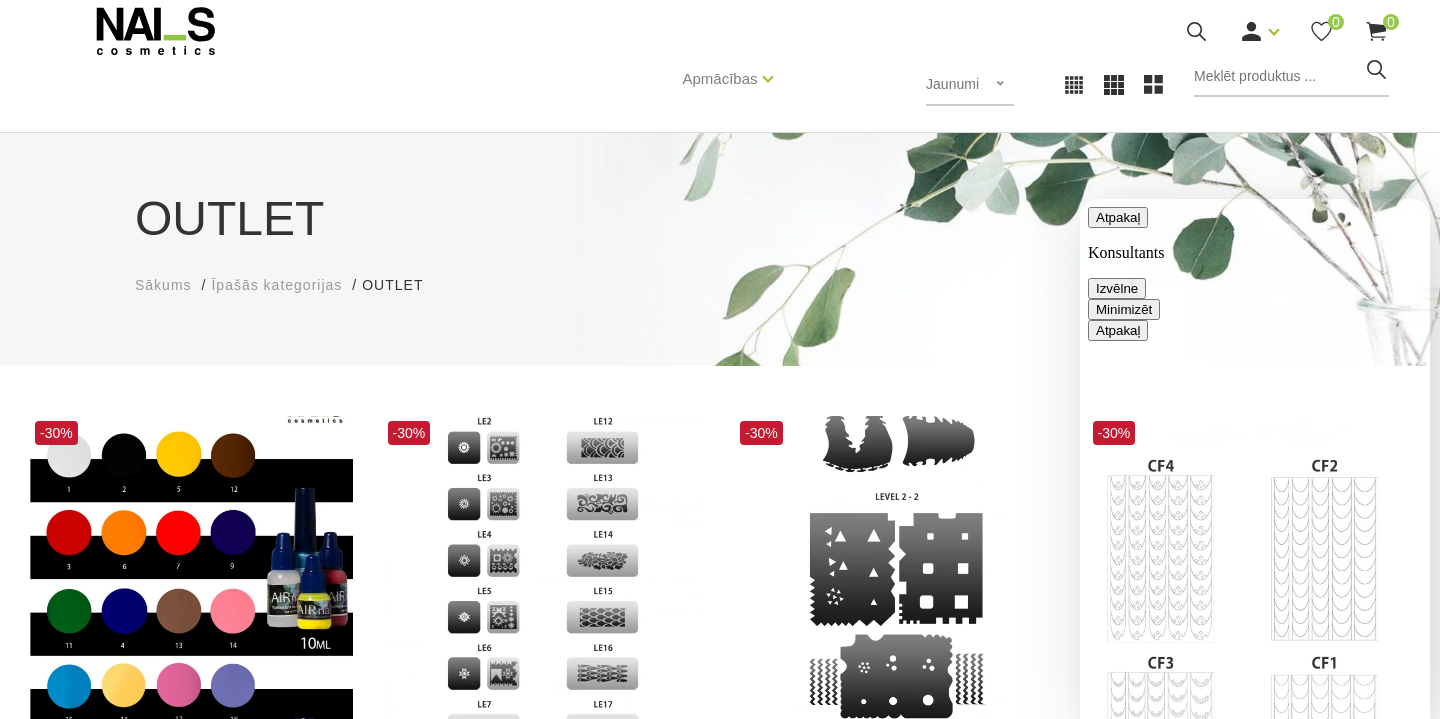 click on "Minimizēt" at bounding box center [1124, 309] 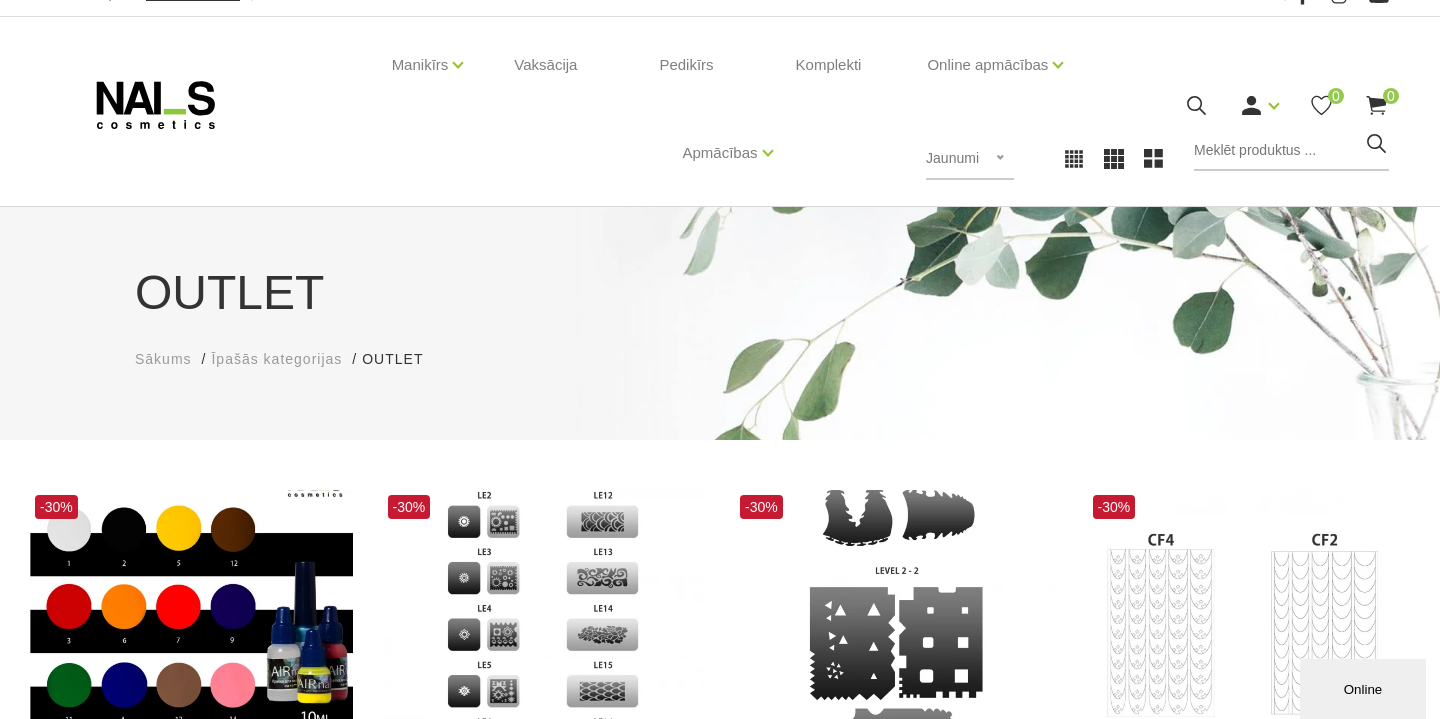 scroll, scrollTop: 0, scrollLeft: 0, axis: both 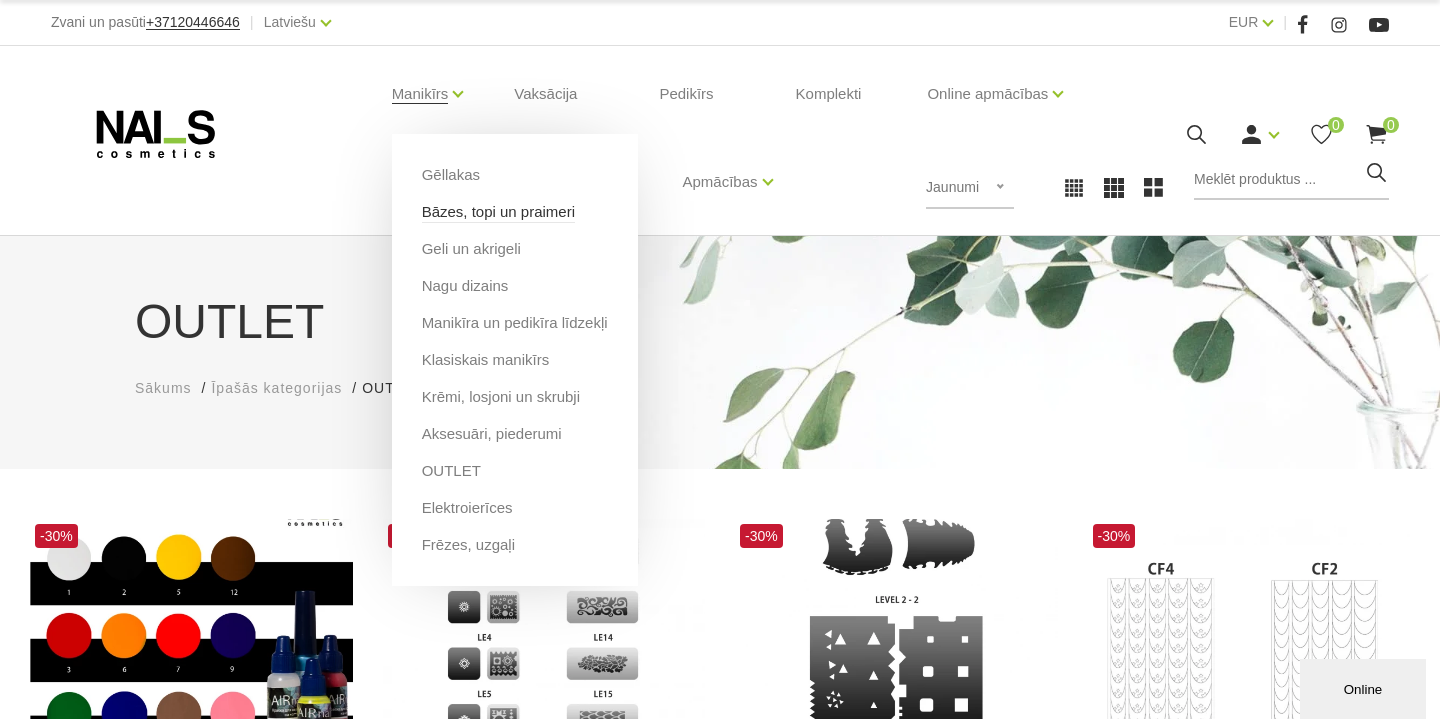 click on "Bāzes, topi un praimeri" at bounding box center [498, 212] 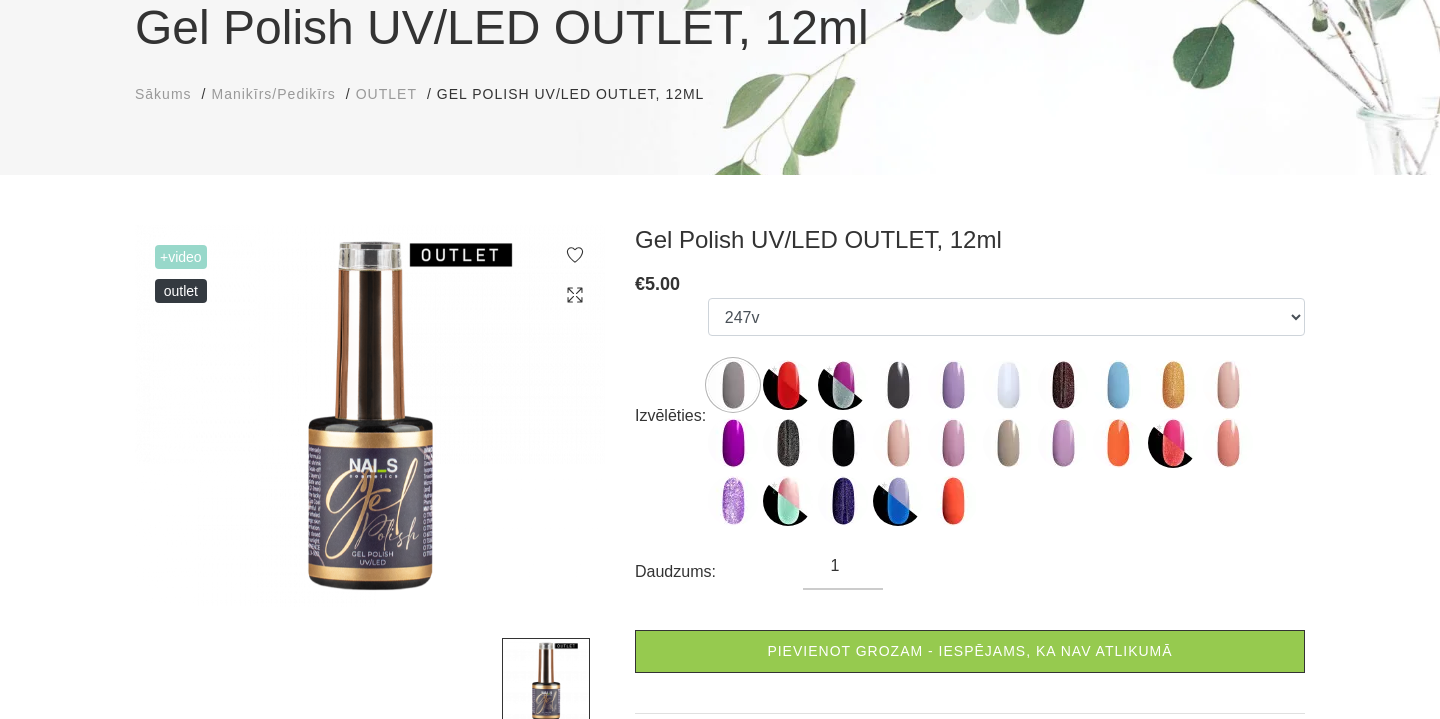 scroll, scrollTop: 196, scrollLeft: 0, axis: vertical 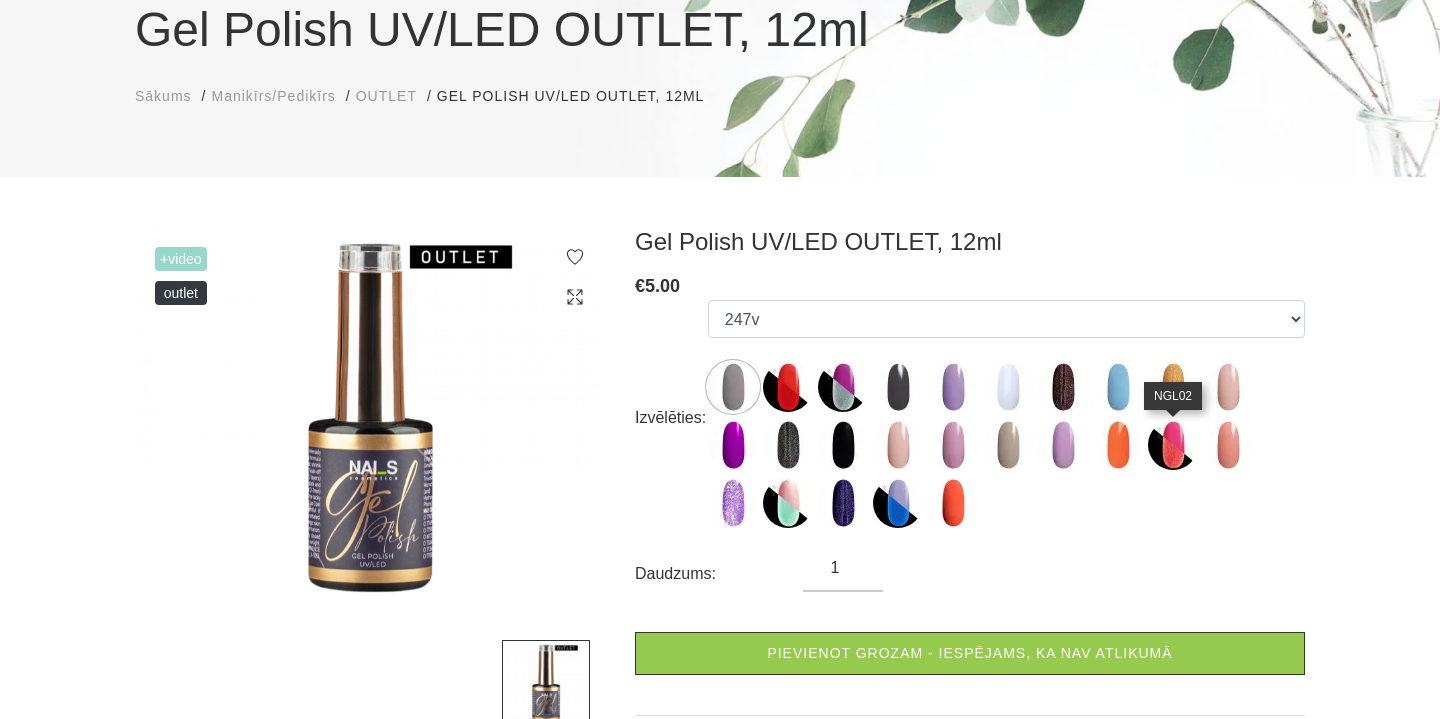 click at bounding box center [1173, 445] 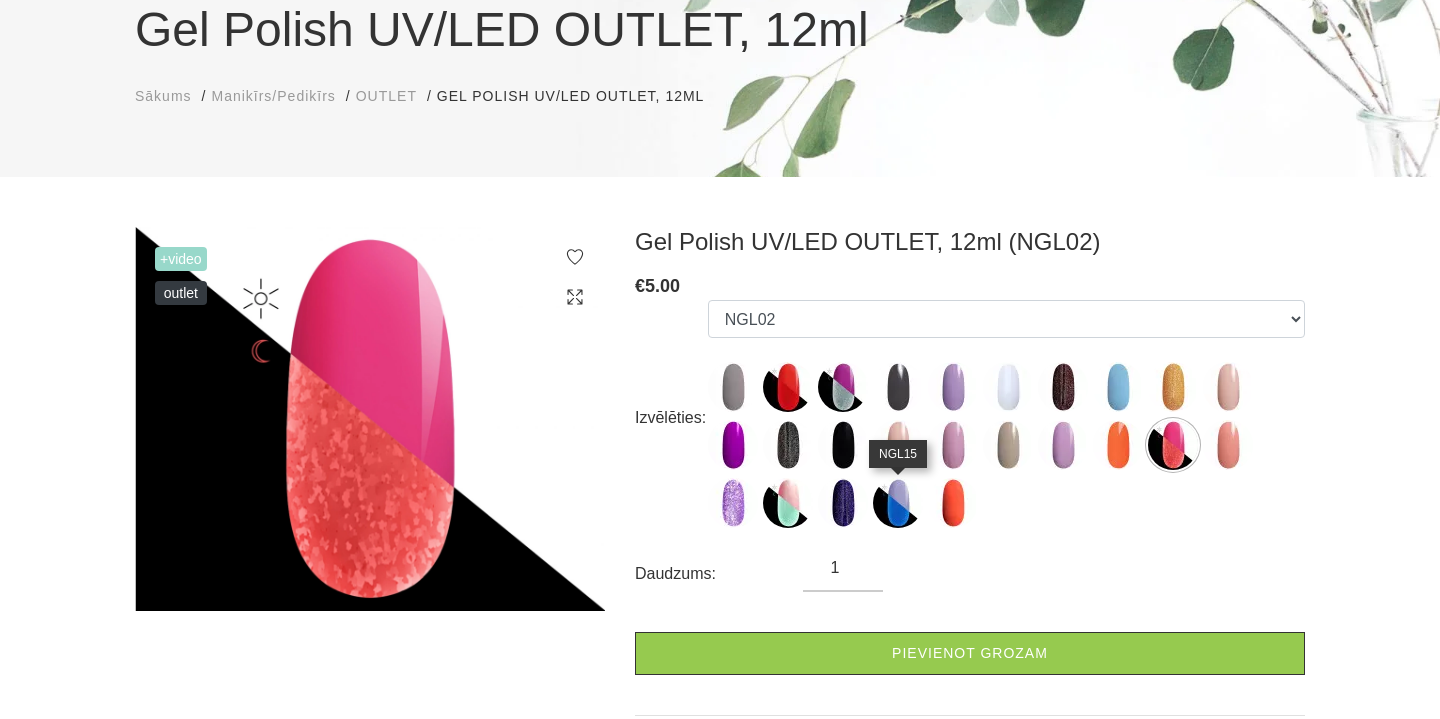 click at bounding box center [898, 503] 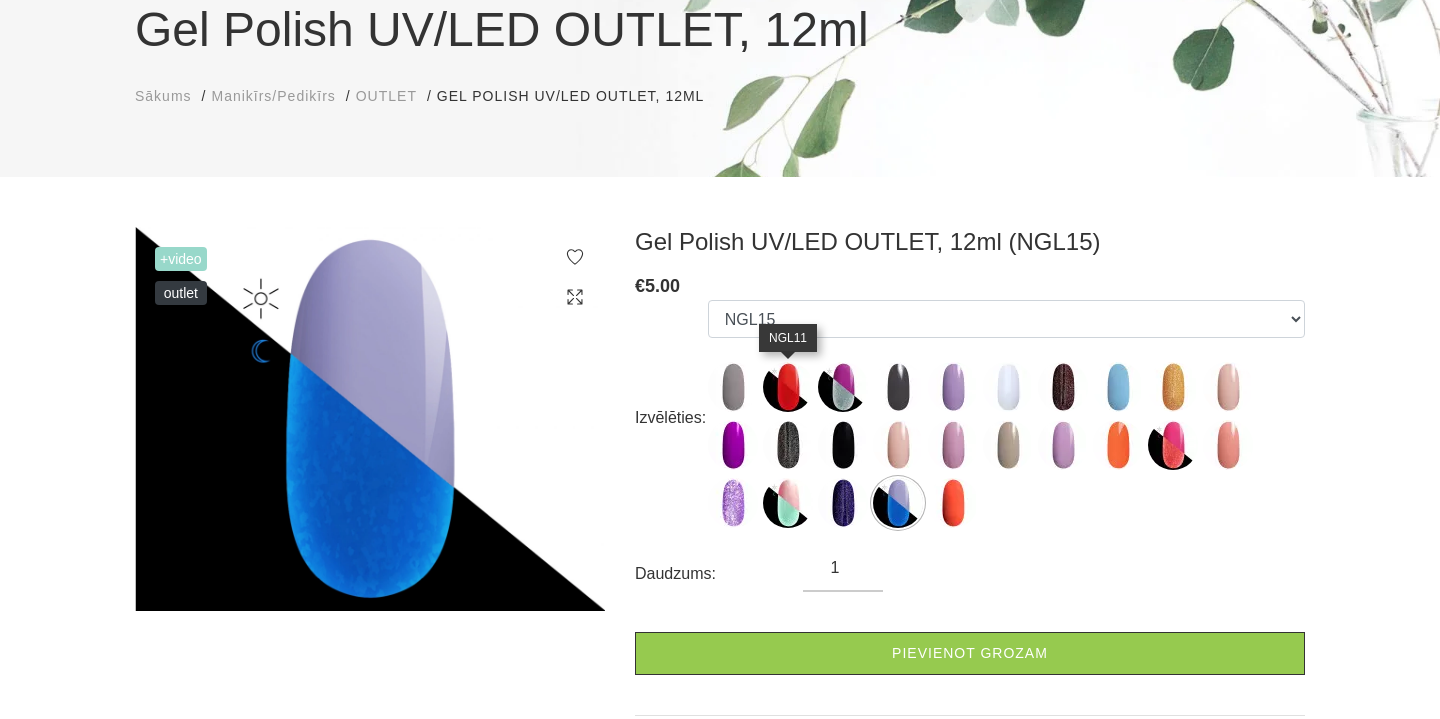 click at bounding box center [788, 387] 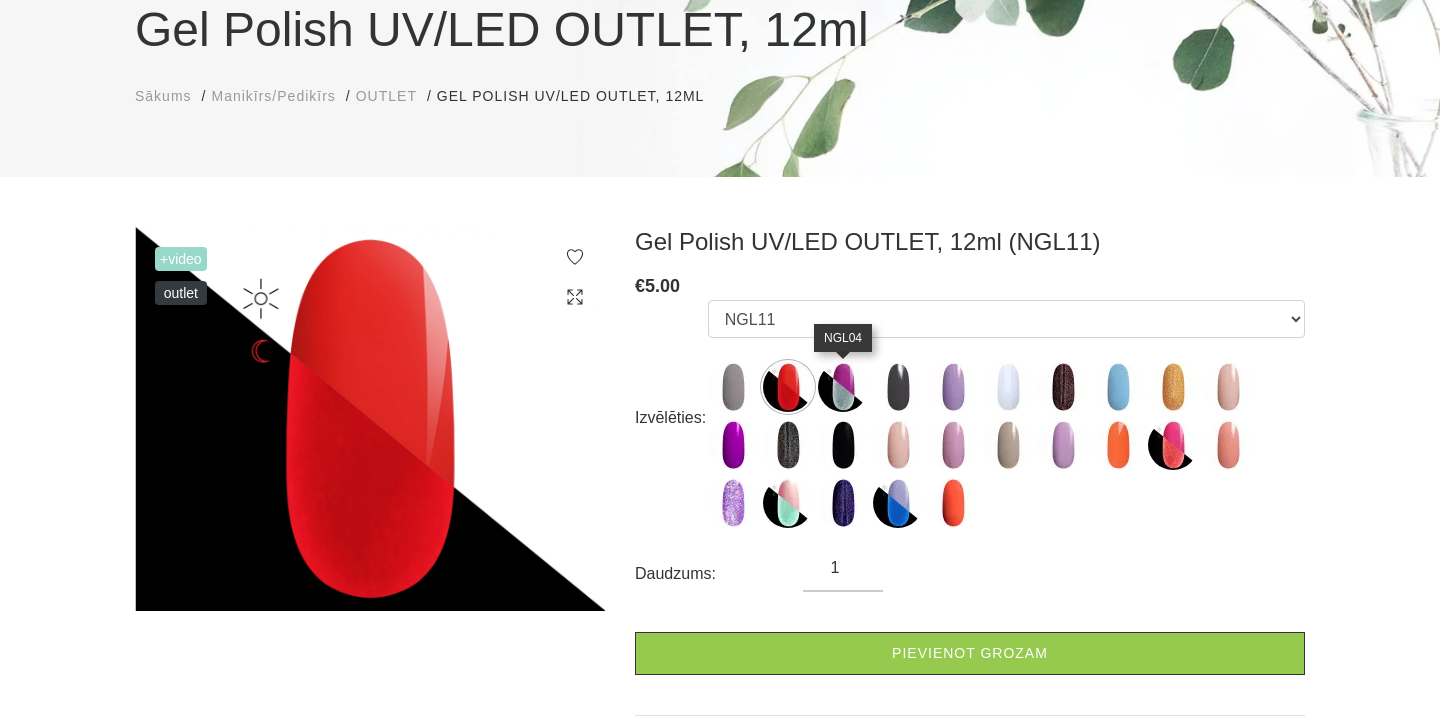 click at bounding box center (843, 387) 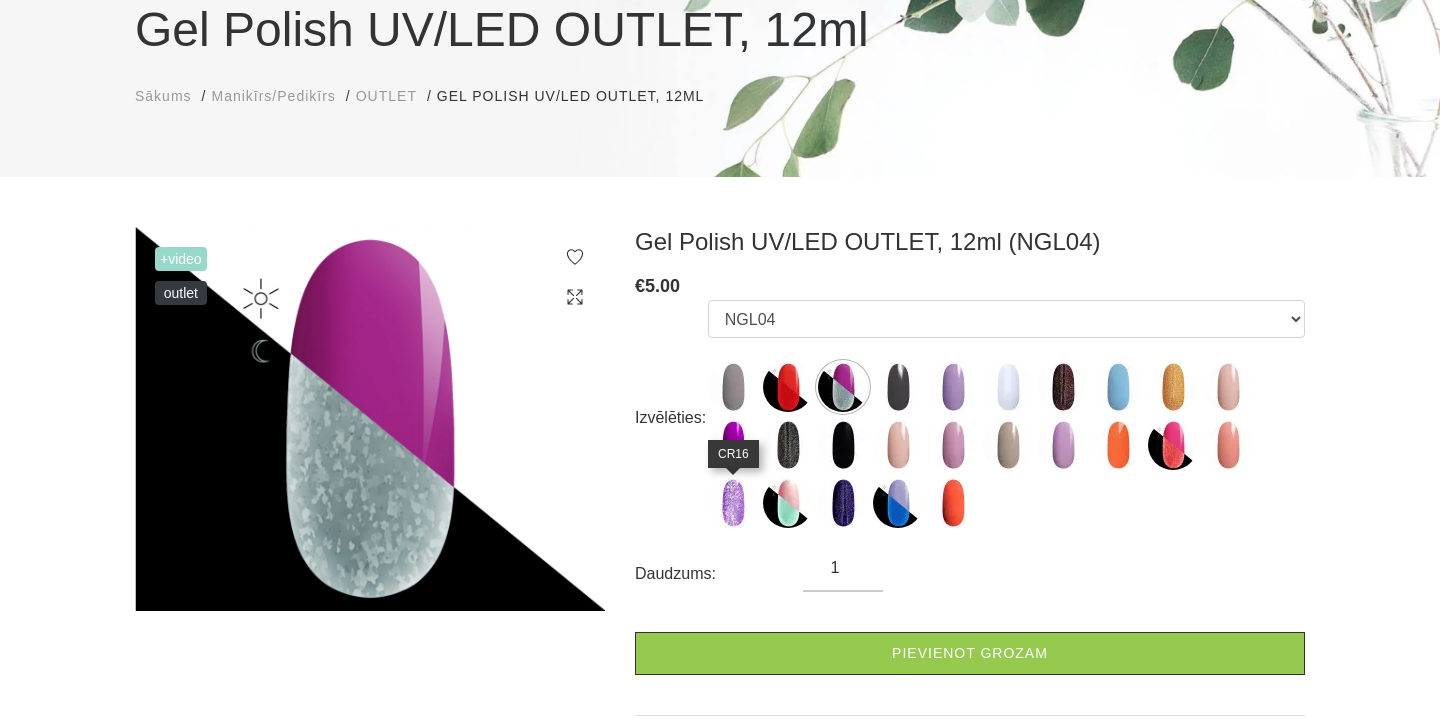 click at bounding box center (733, 503) 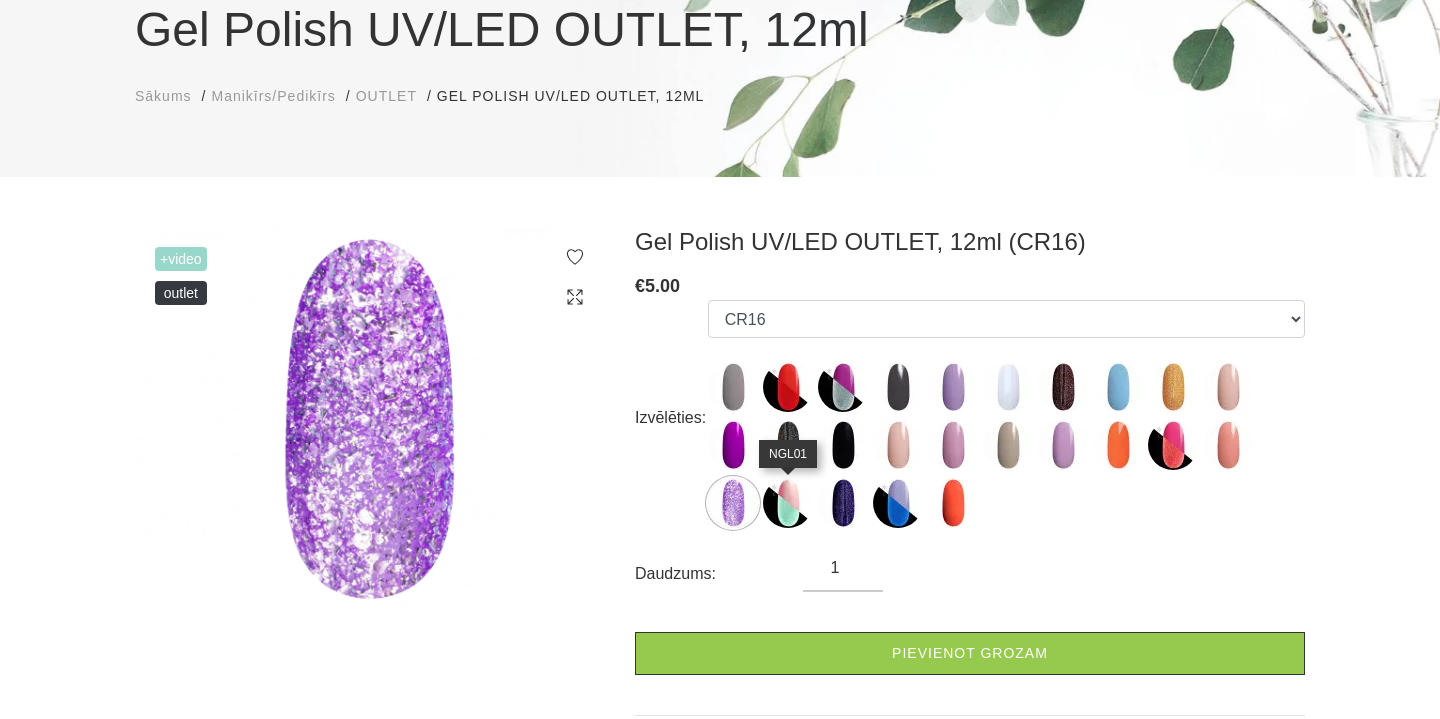 click at bounding box center [788, 503] 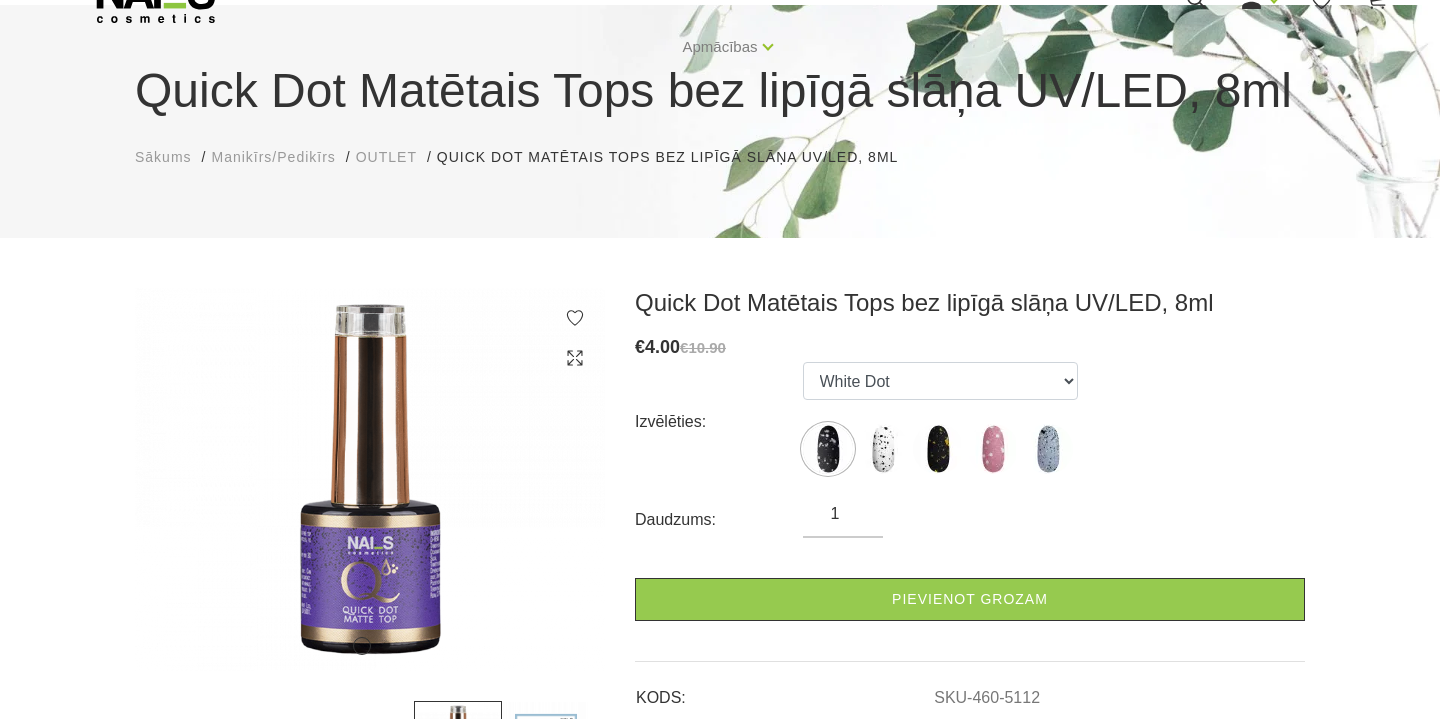 scroll, scrollTop: 140, scrollLeft: 0, axis: vertical 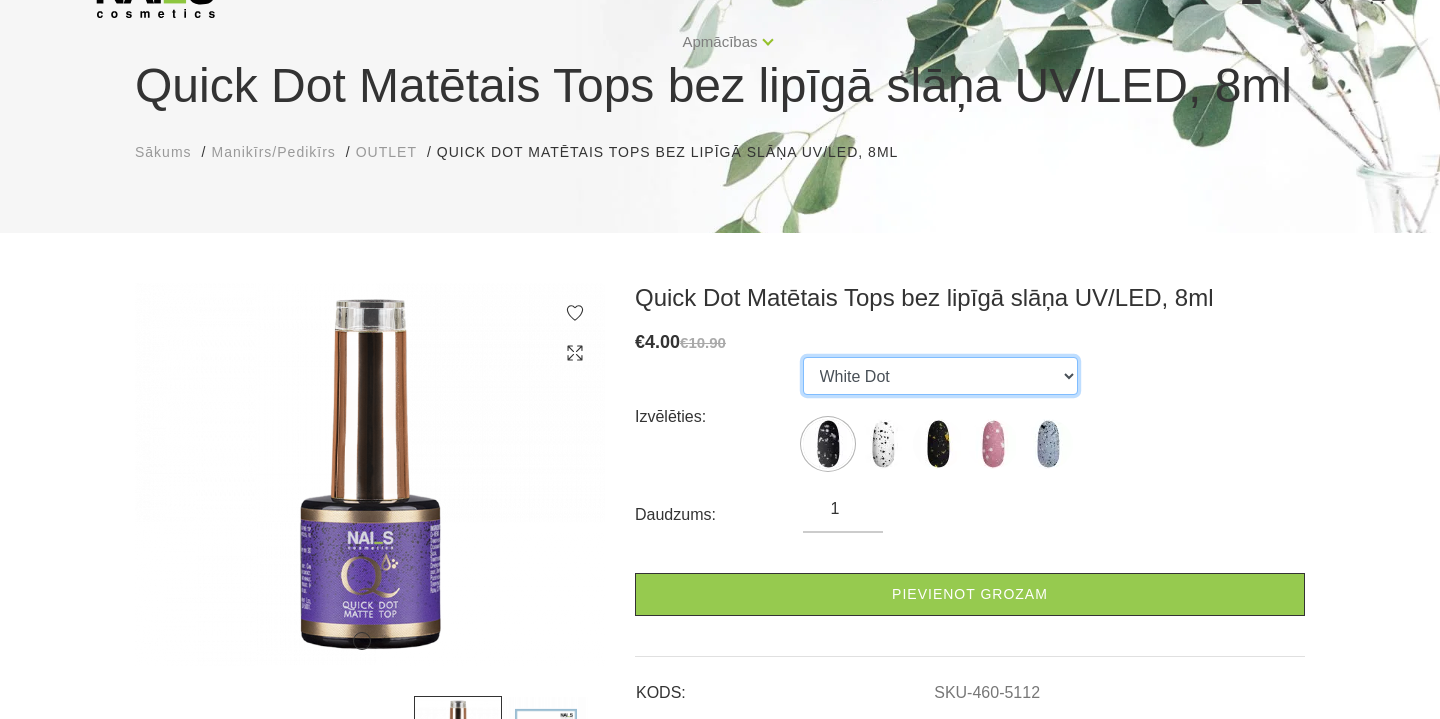 click on "White Dot Black Dot Gold Dot Large&Small White dots B05 Large White&Black dots B10" at bounding box center [940, 376] 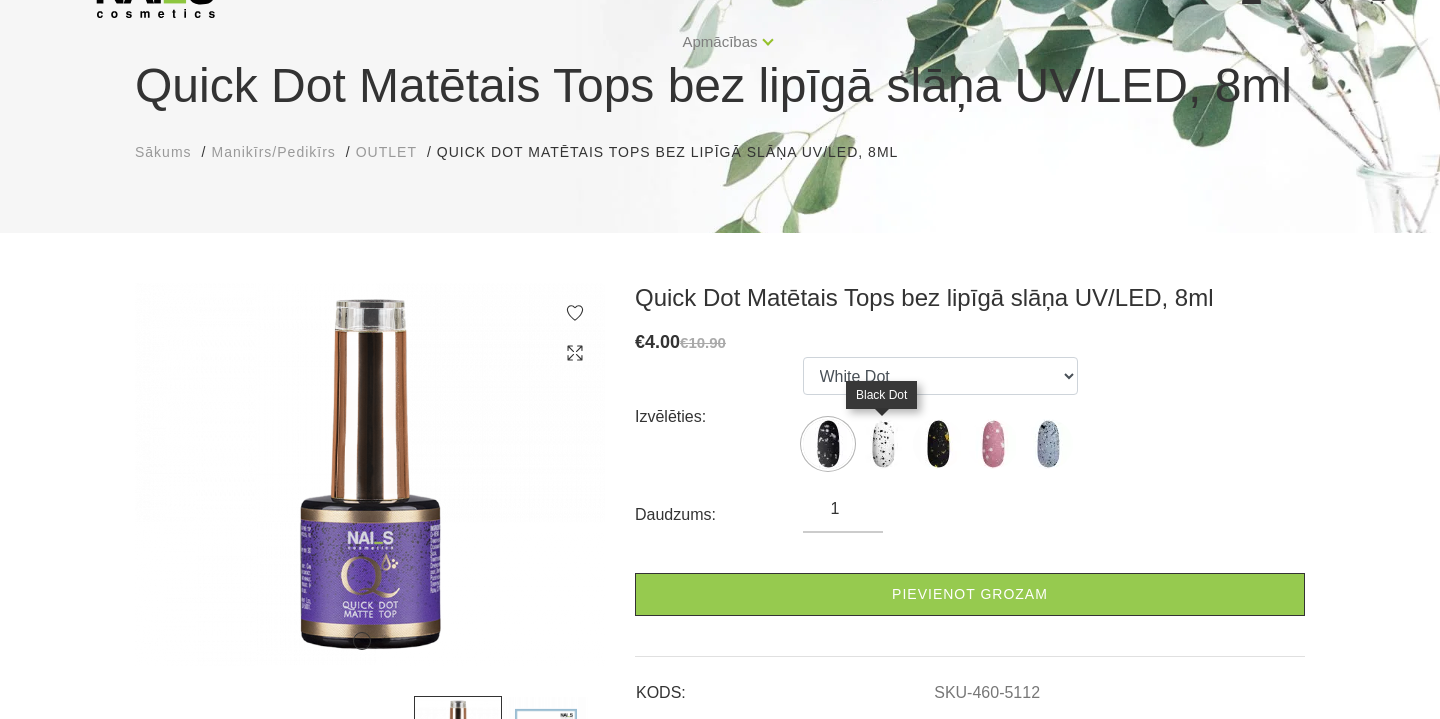 click at bounding box center (883, 444) 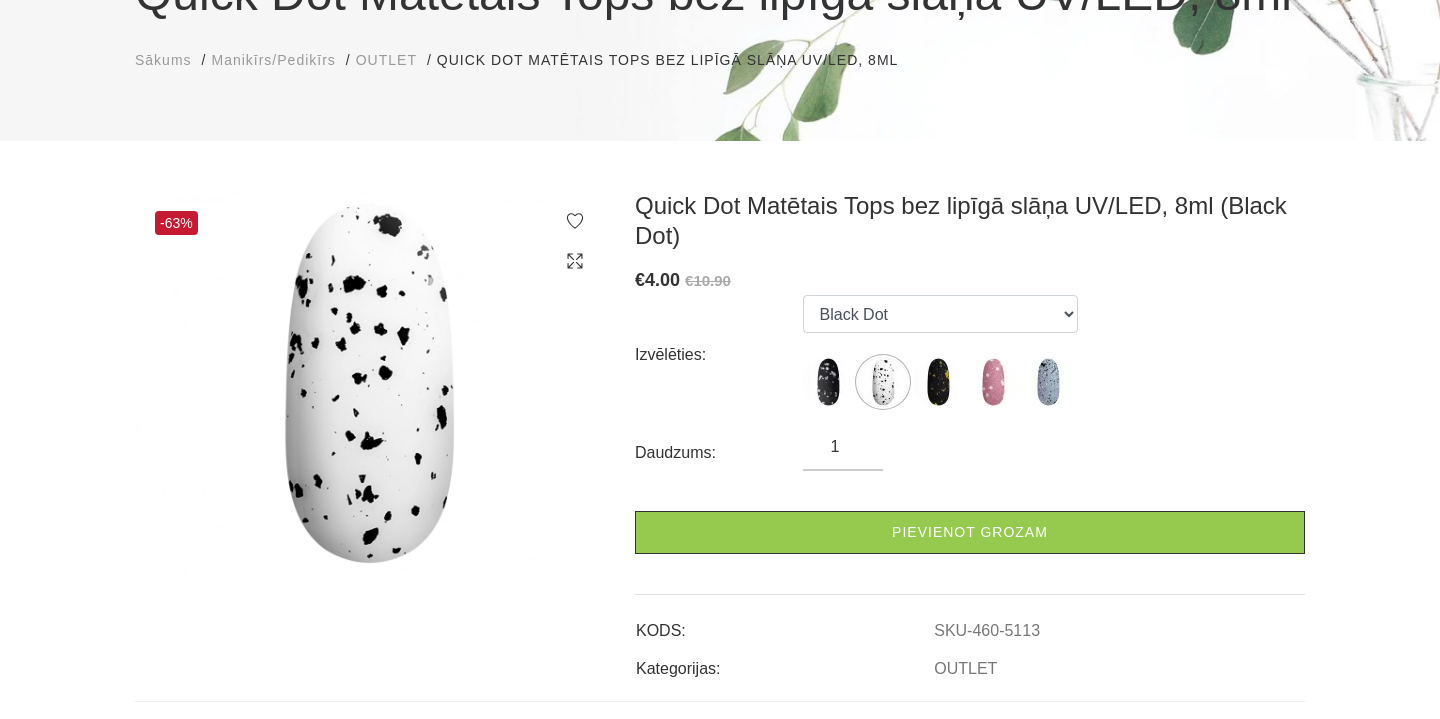 scroll, scrollTop: 252, scrollLeft: 0, axis: vertical 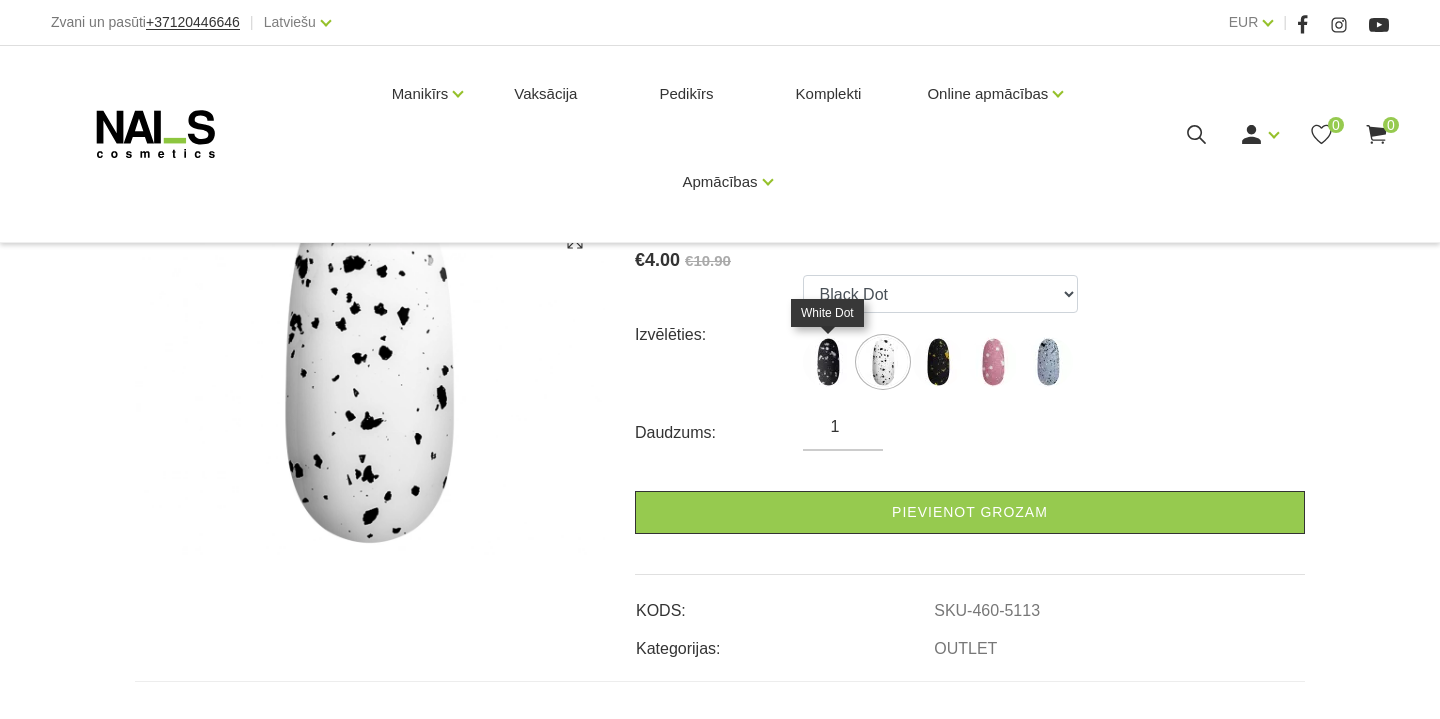 click at bounding box center [828, 362] 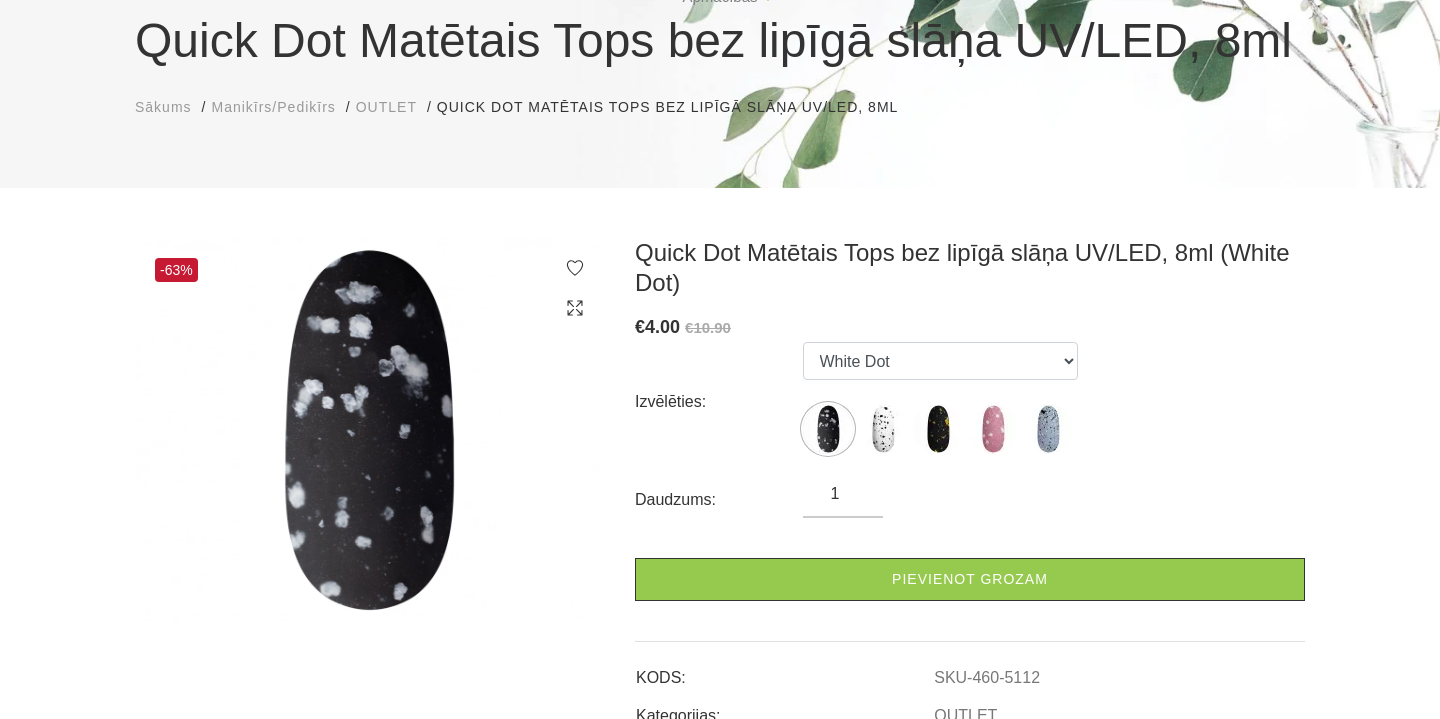 scroll, scrollTop: 181, scrollLeft: 0, axis: vertical 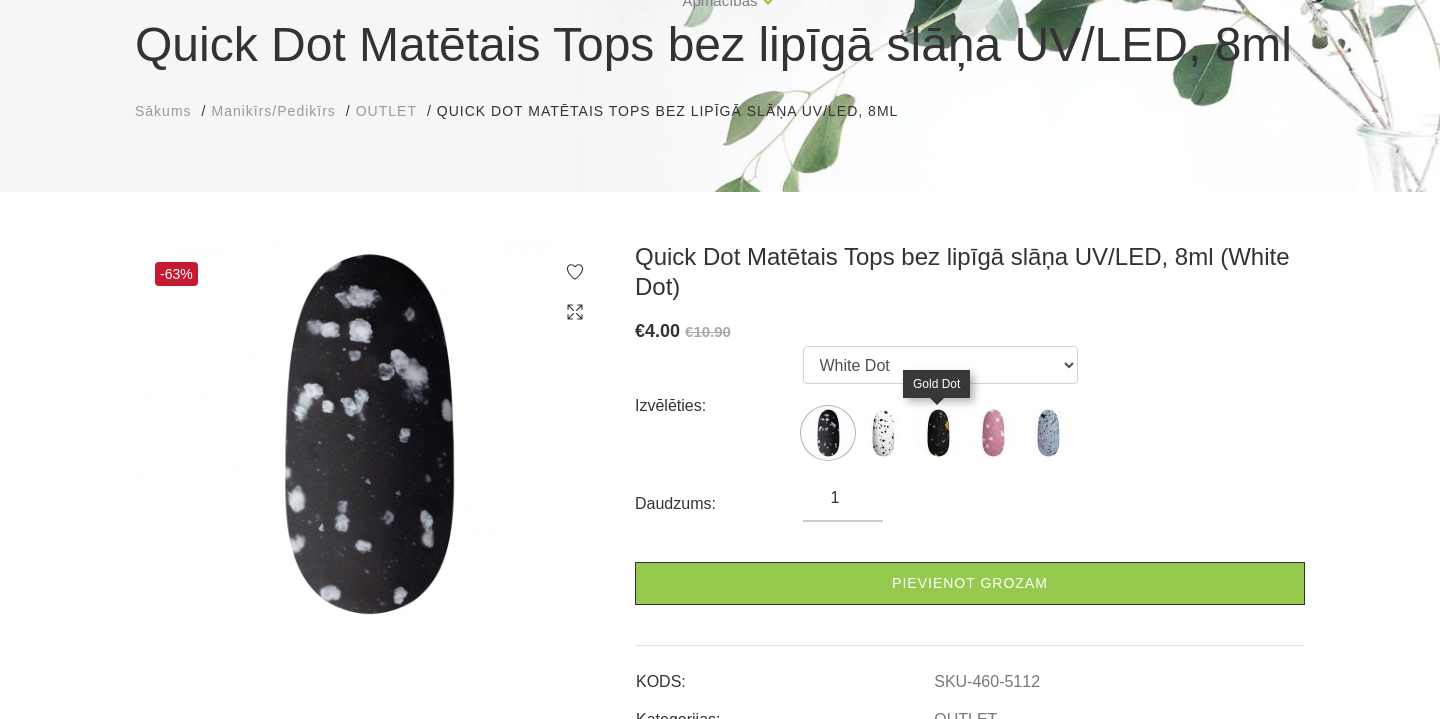 click at bounding box center [938, 433] 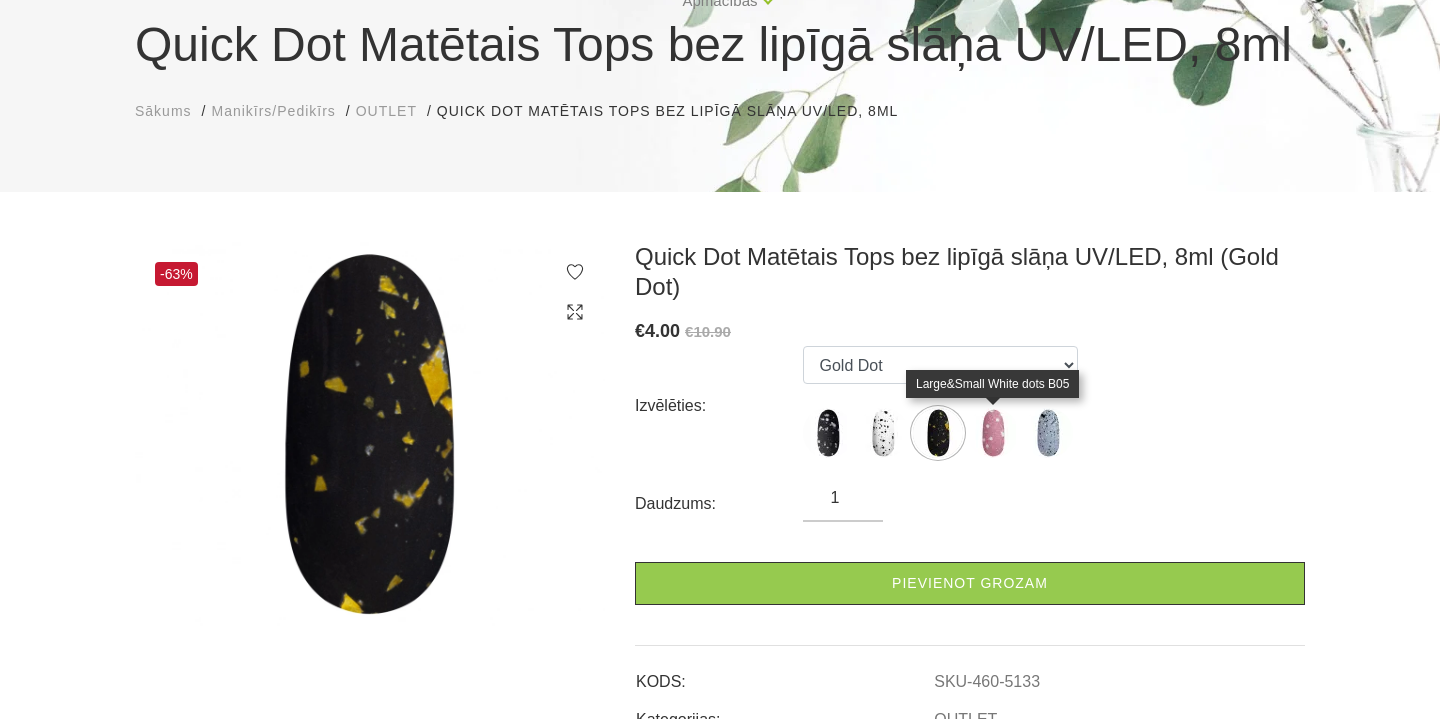 click at bounding box center [993, 433] 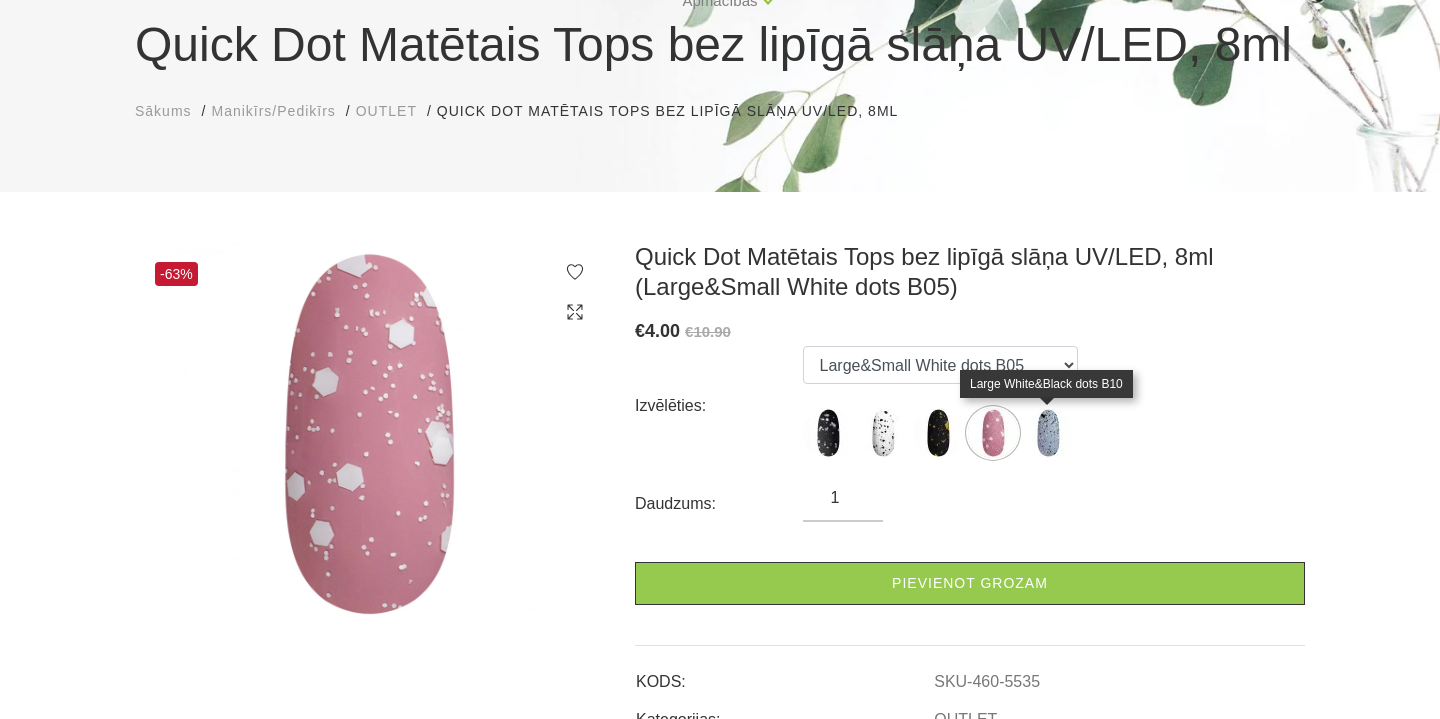 click at bounding box center (1048, 433) 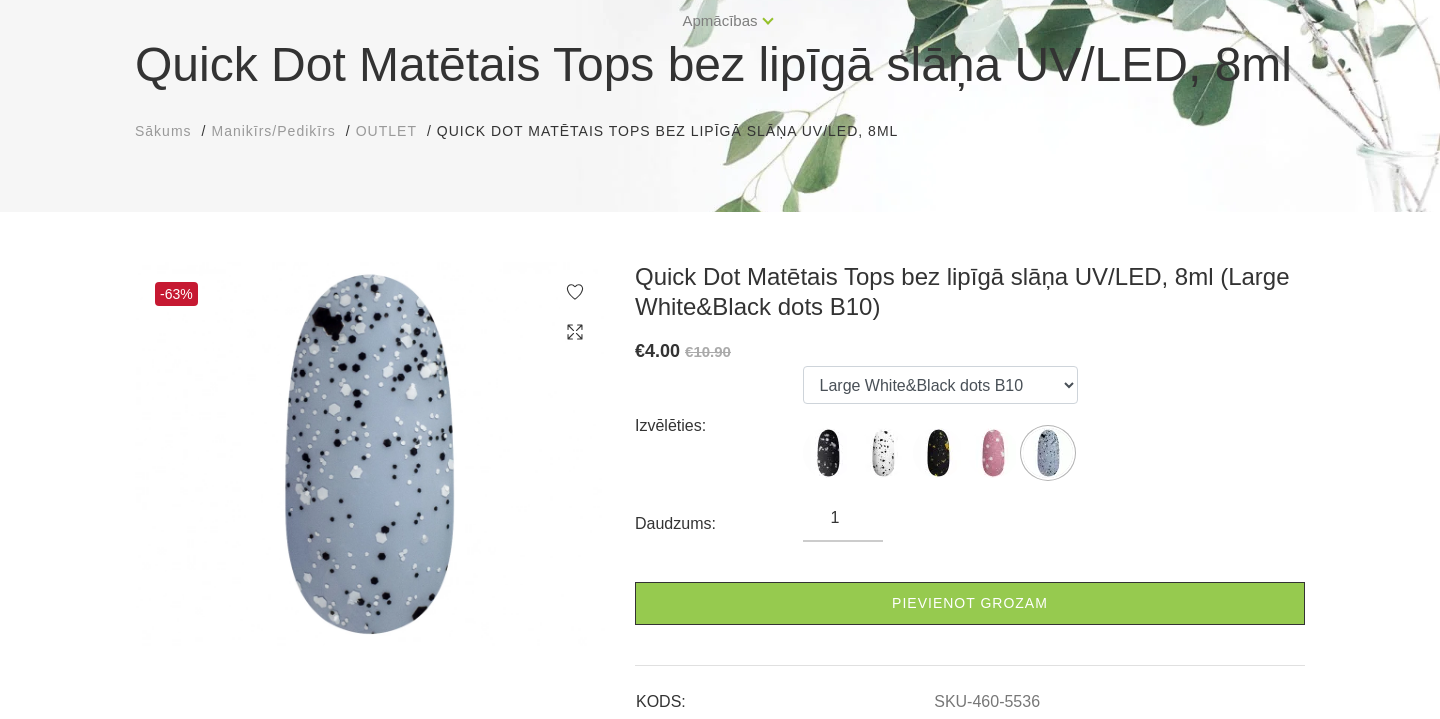 scroll, scrollTop: 151, scrollLeft: 0, axis: vertical 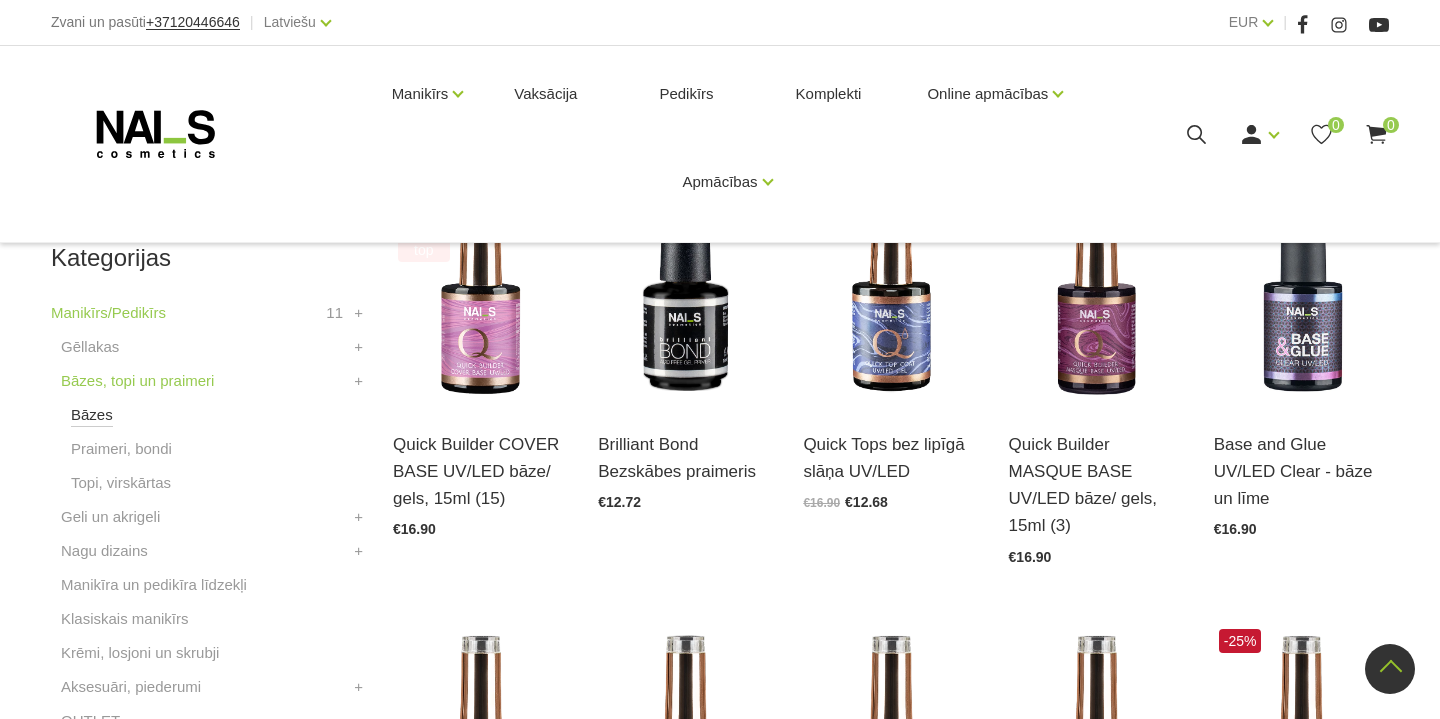 click on "Bāzes" at bounding box center (92, 415) 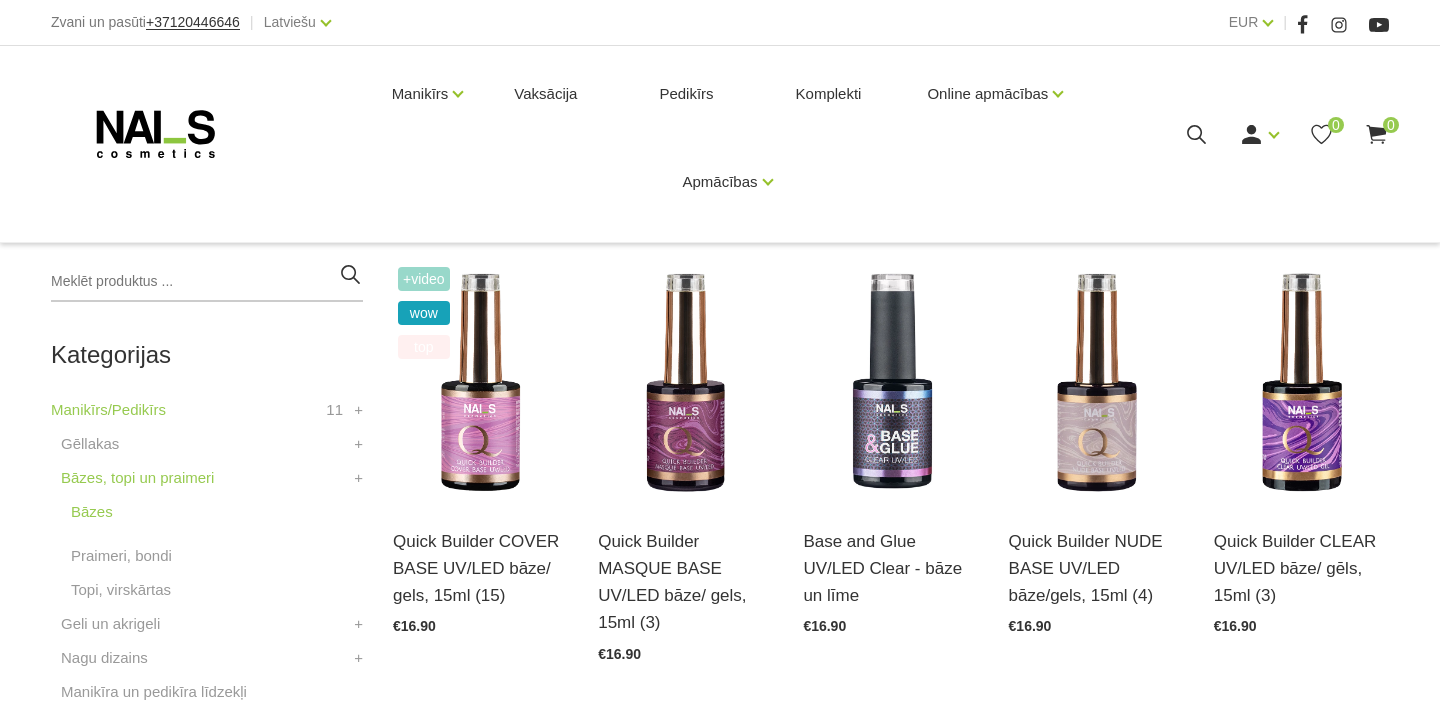 scroll, scrollTop: 365, scrollLeft: 0, axis: vertical 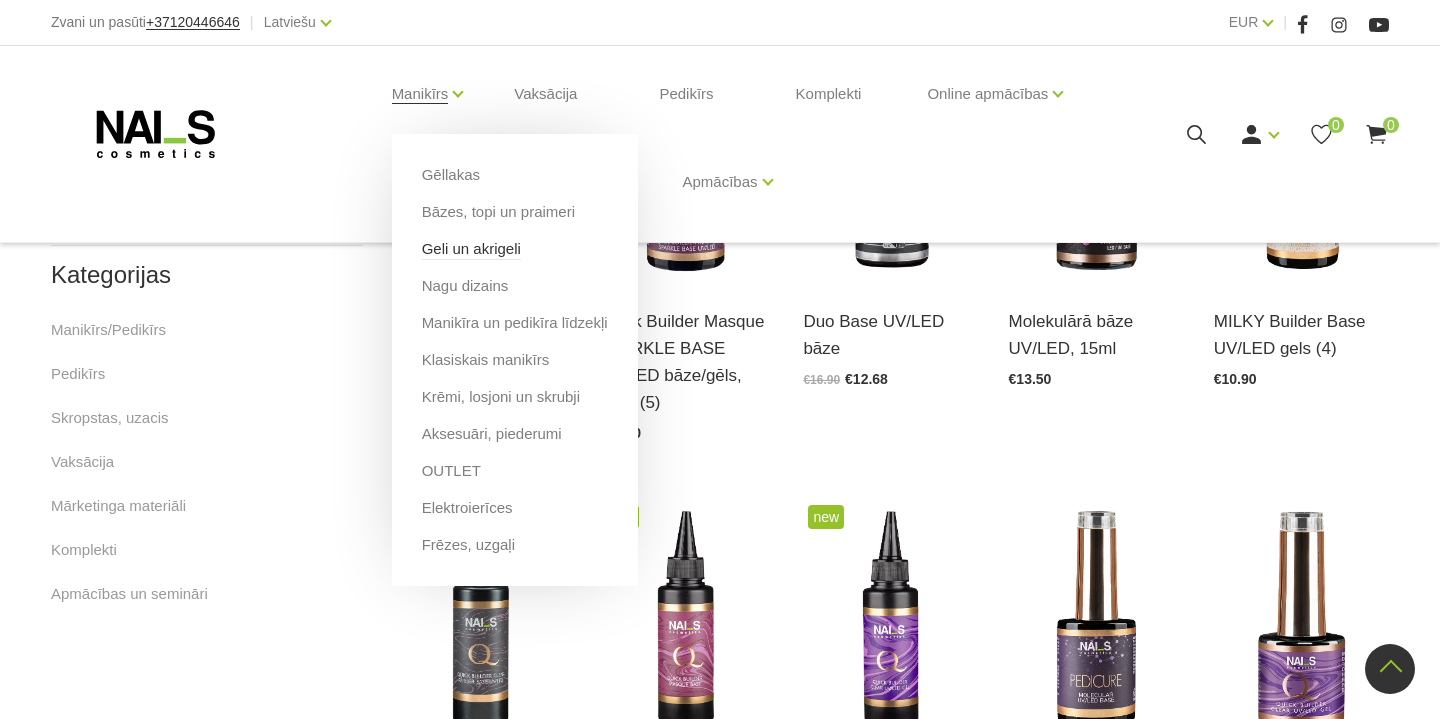 click on "Geli un akrigeli" at bounding box center (471, 249) 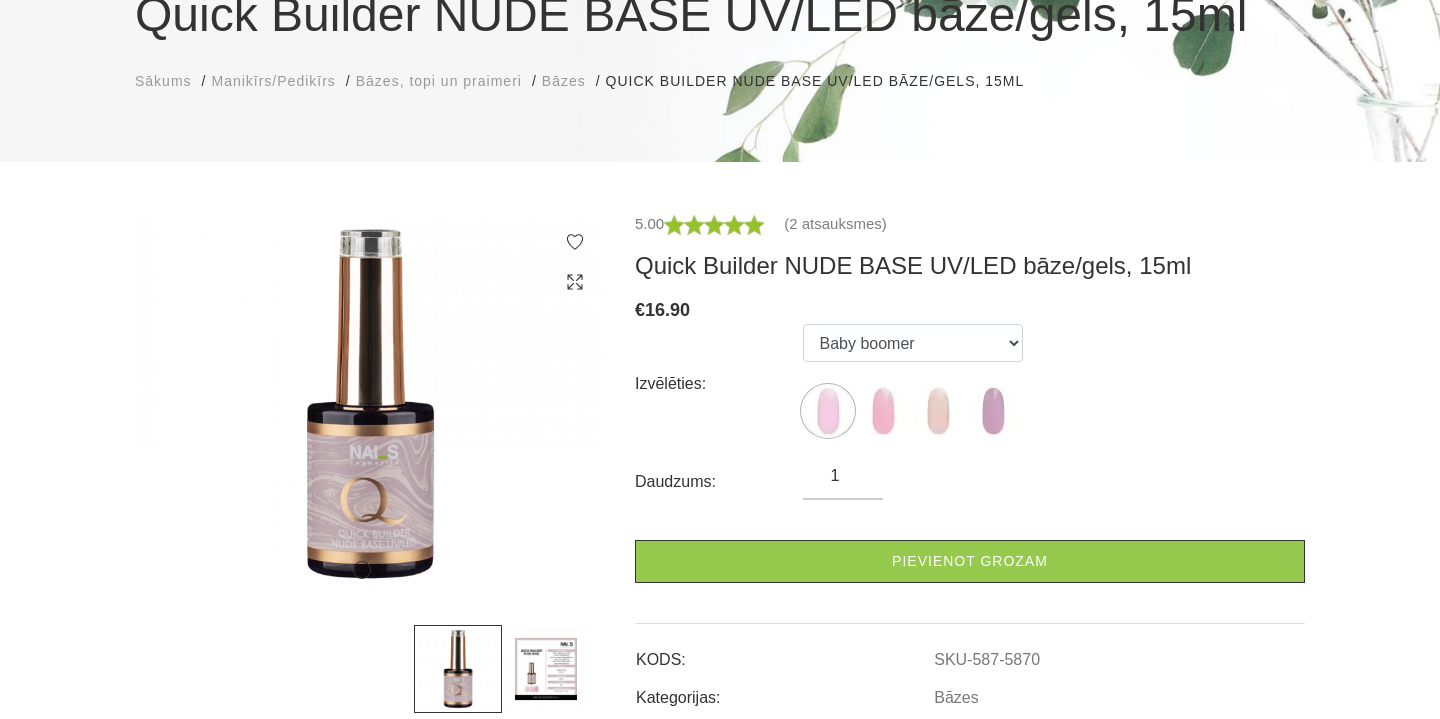 scroll, scrollTop: 213, scrollLeft: 0, axis: vertical 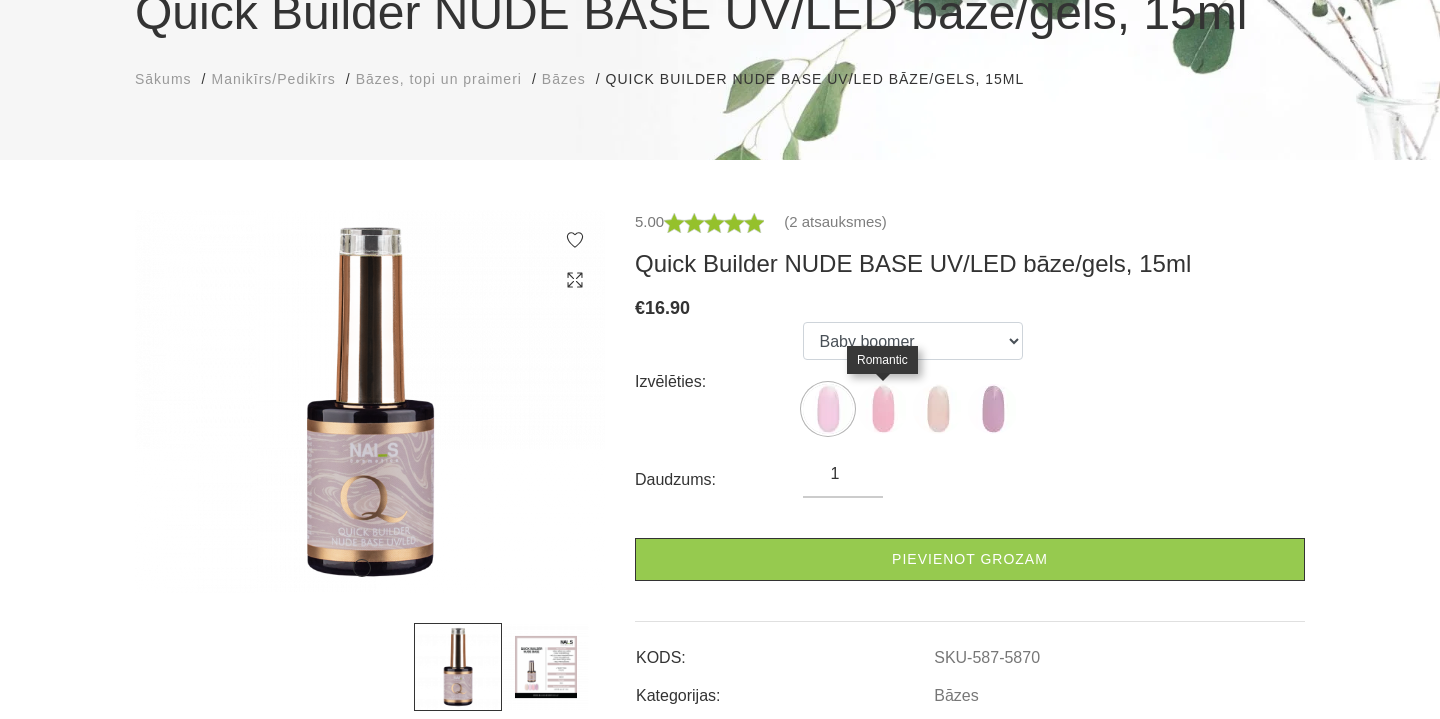 click at bounding box center [883, 409] 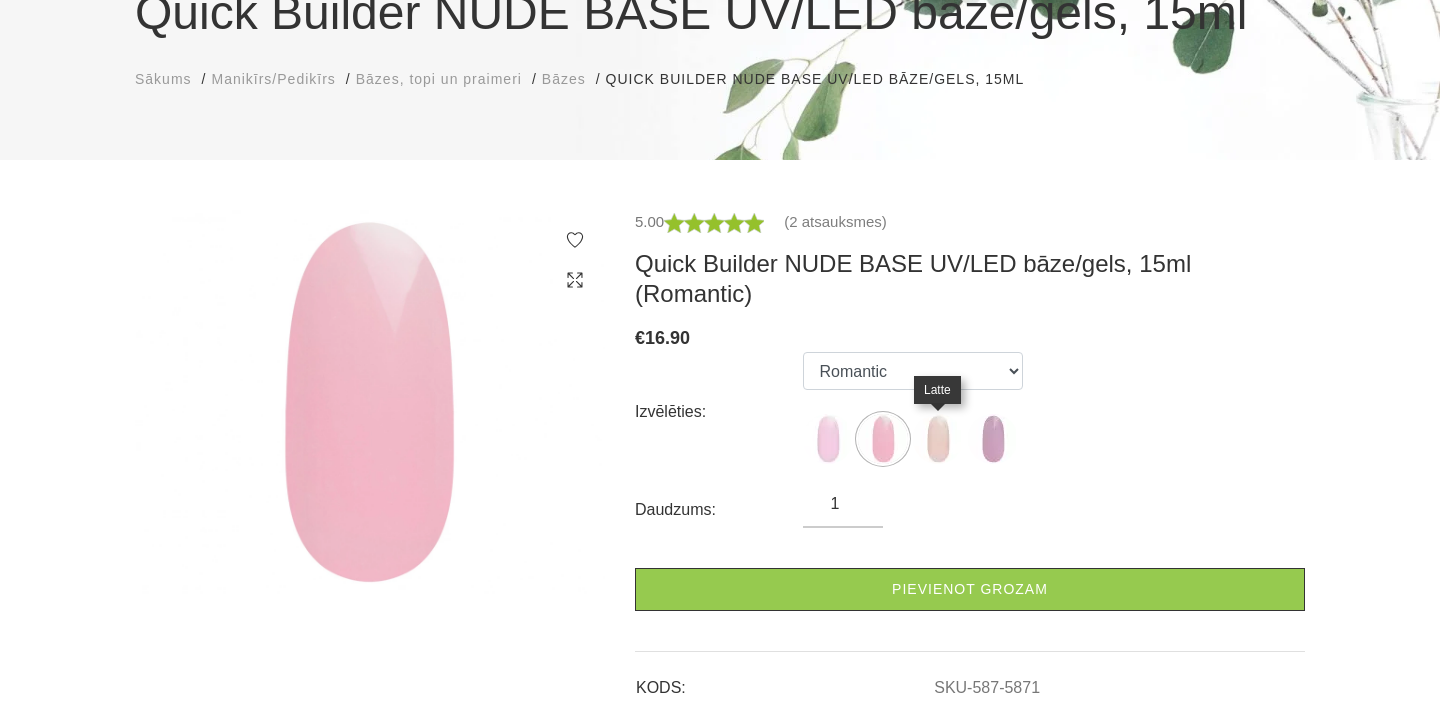 click at bounding box center (938, 439) 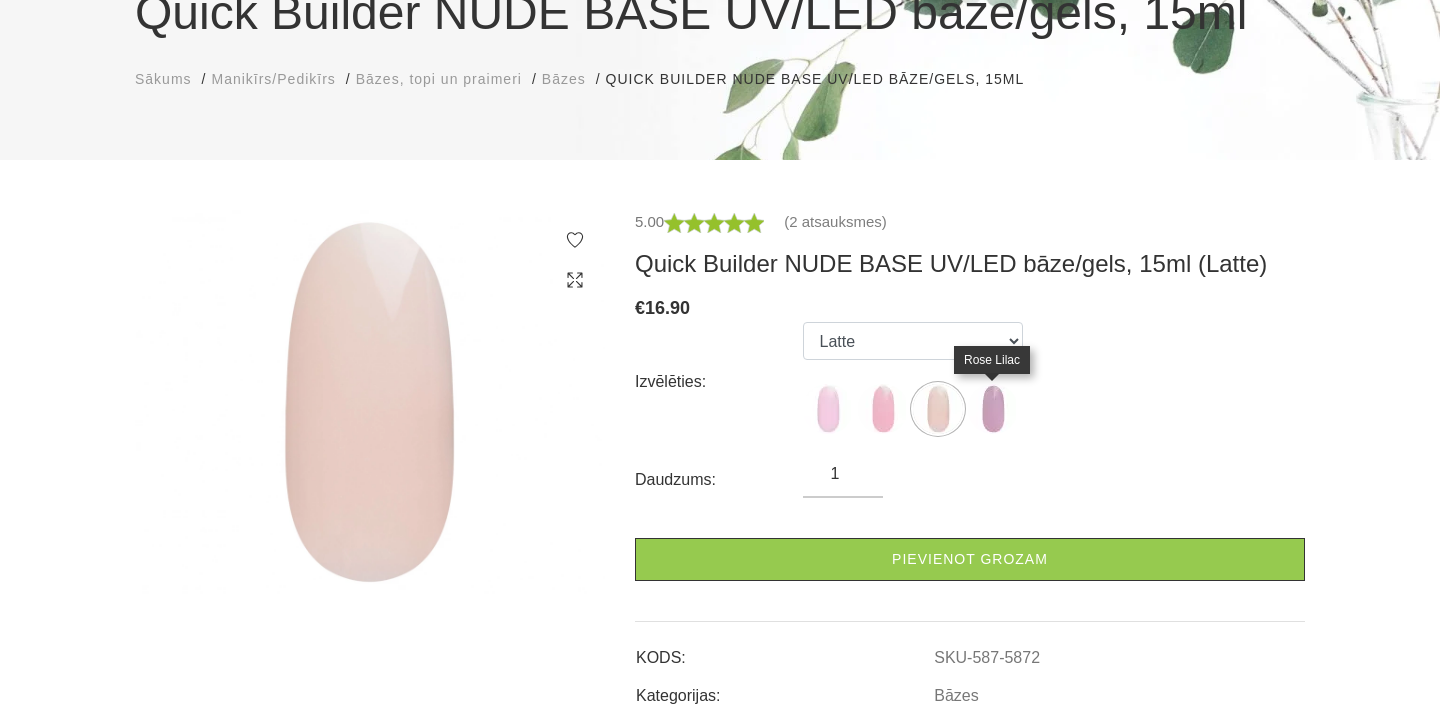 click at bounding box center [993, 409] 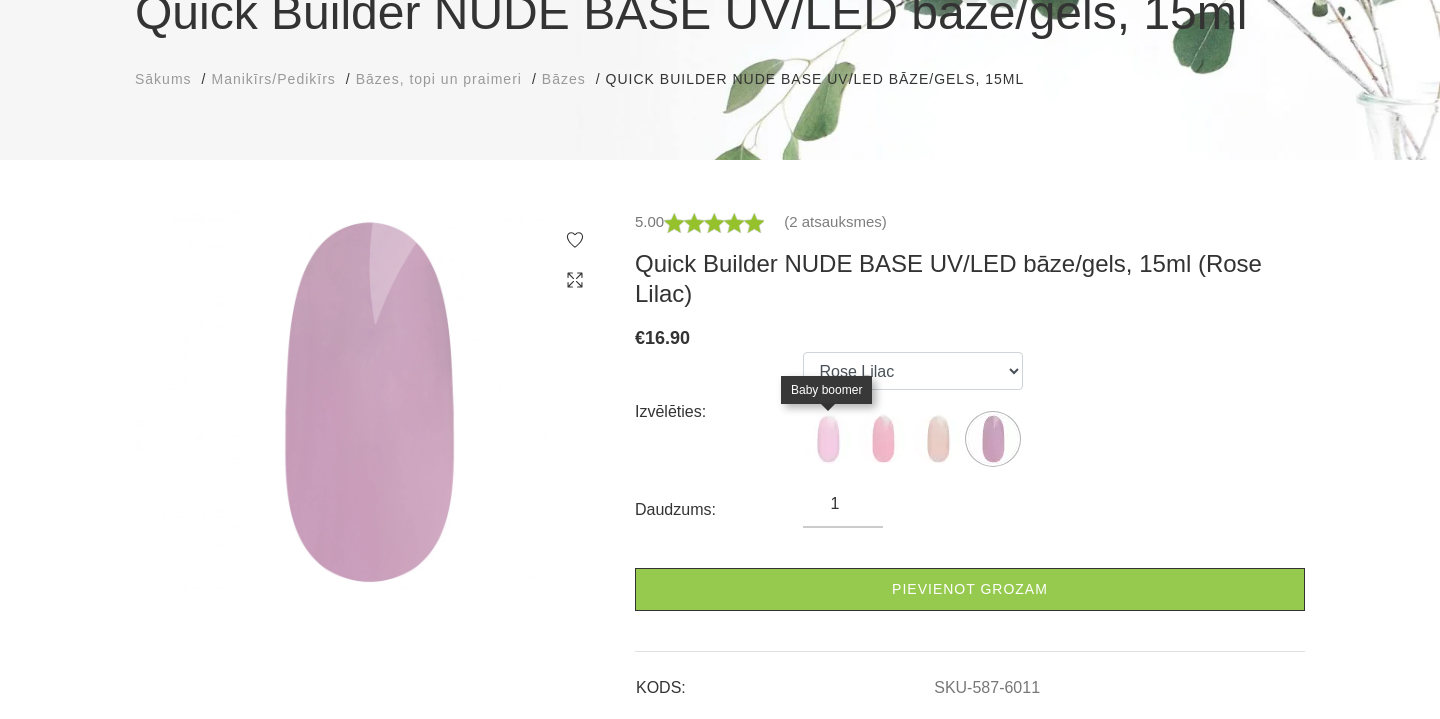 click at bounding box center [828, 439] 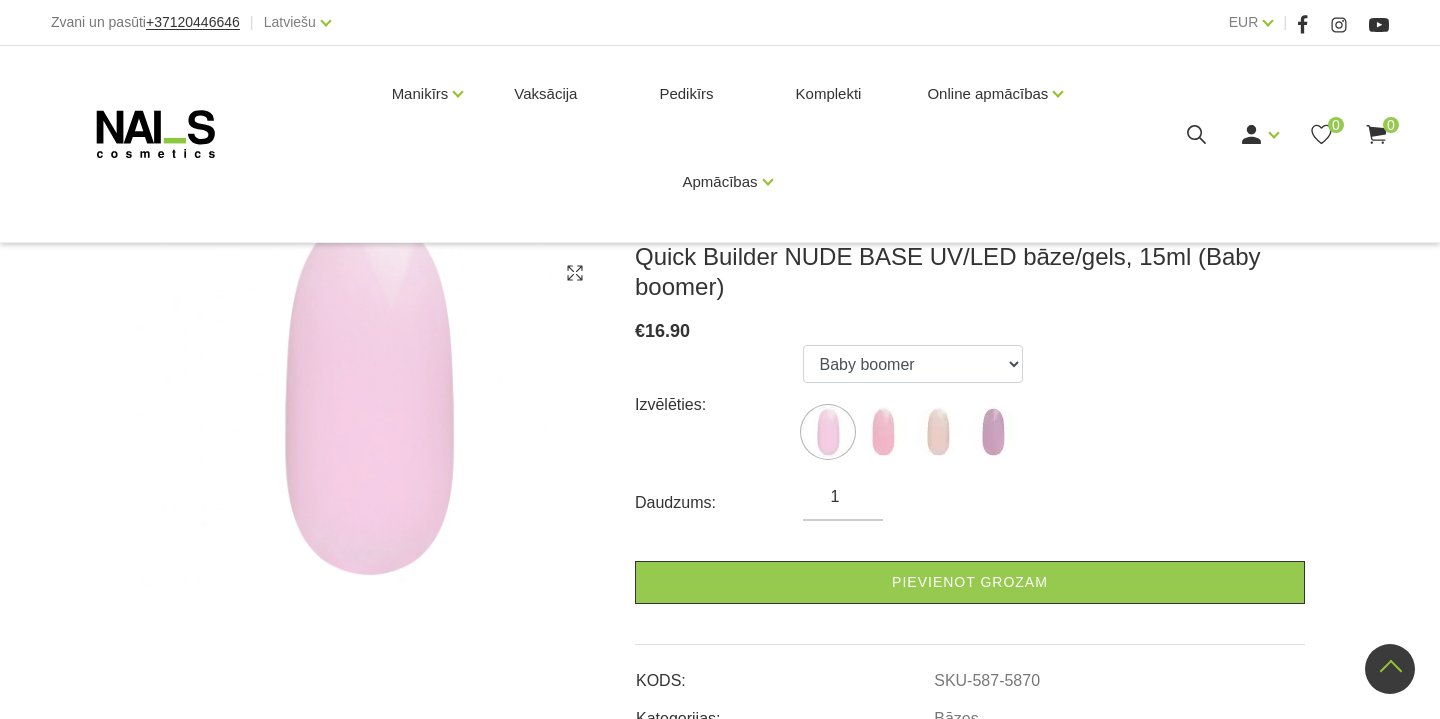 scroll, scrollTop: 202, scrollLeft: 0, axis: vertical 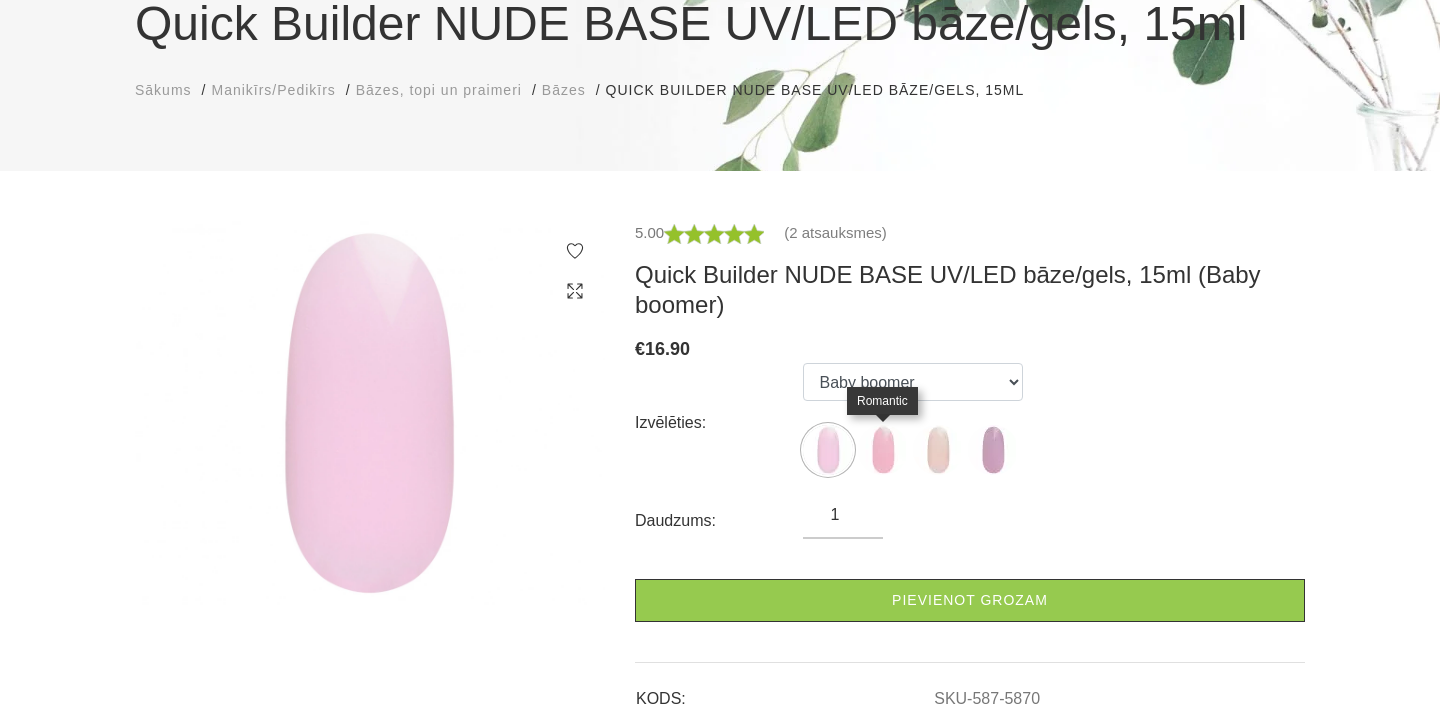 click at bounding box center (883, 450) 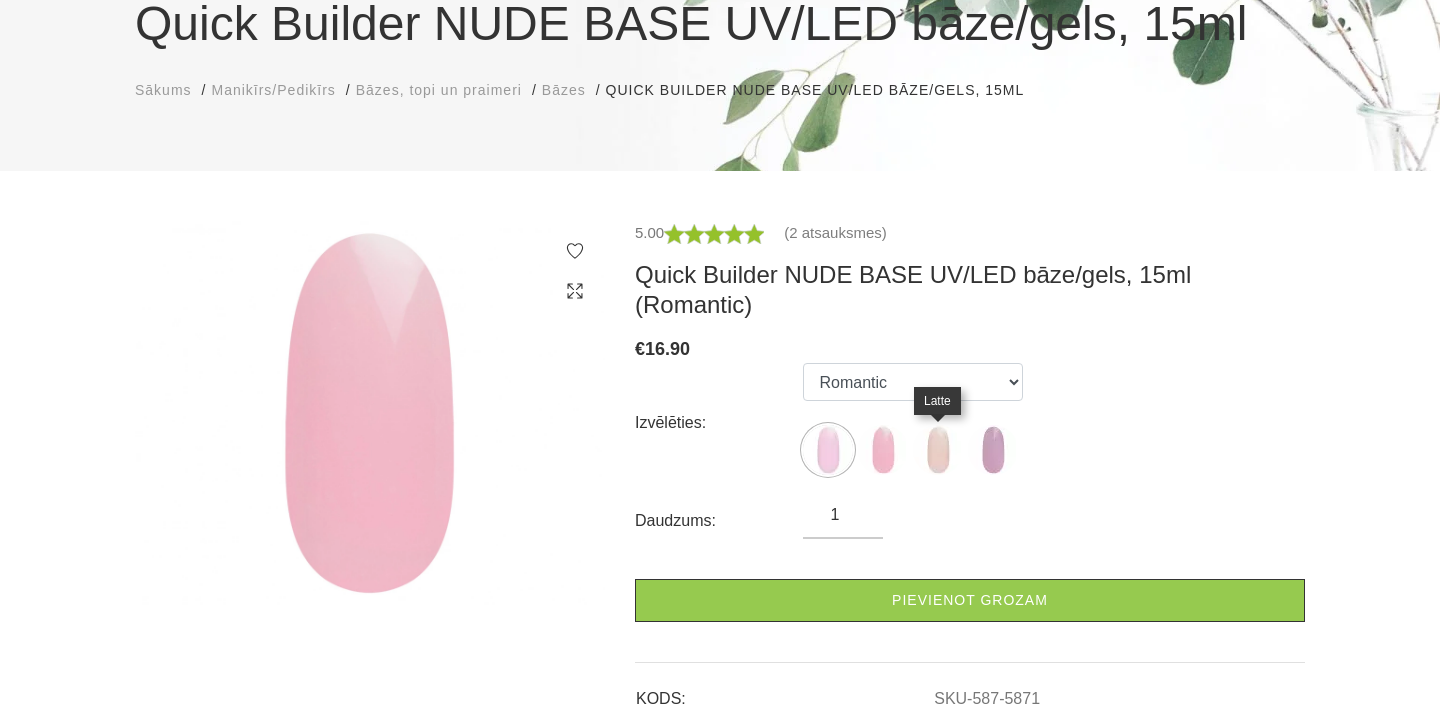 click at bounding box center (938, 450) 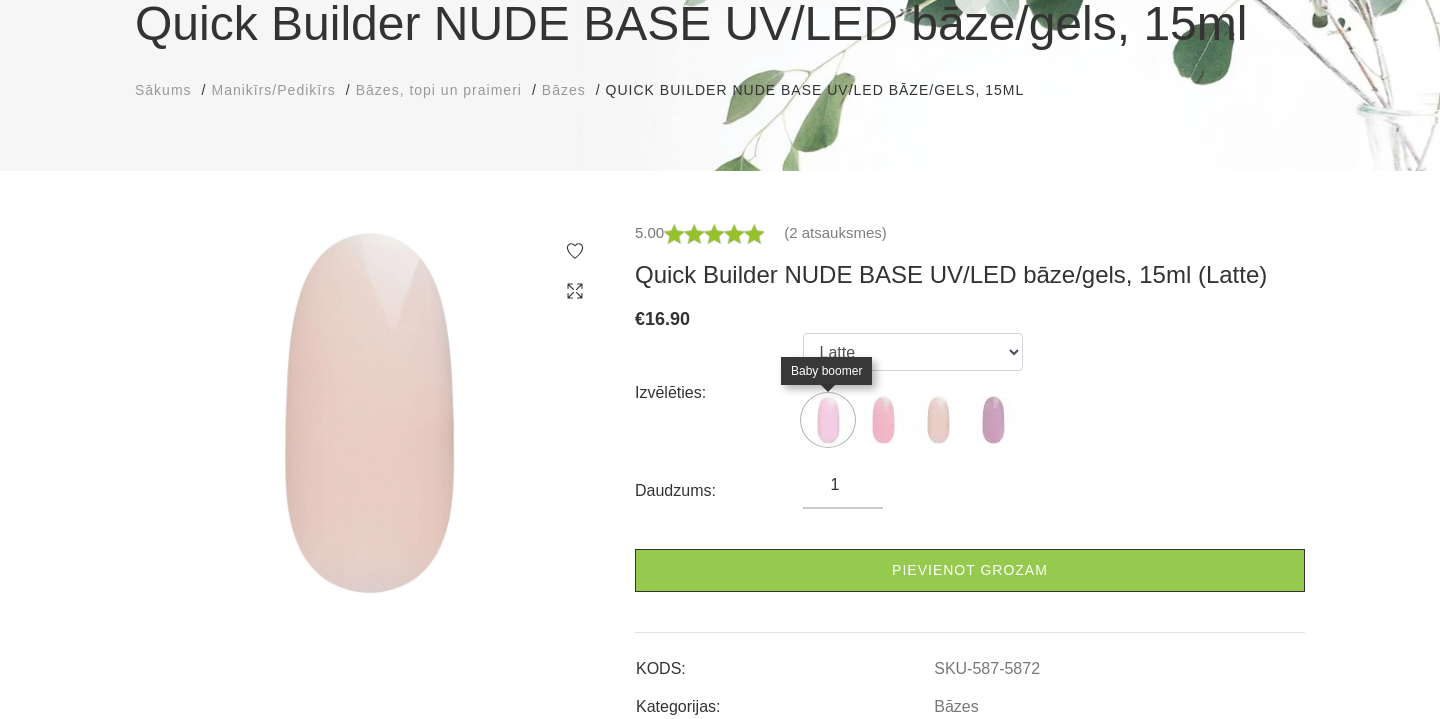 click at bounding box center (828, 420) 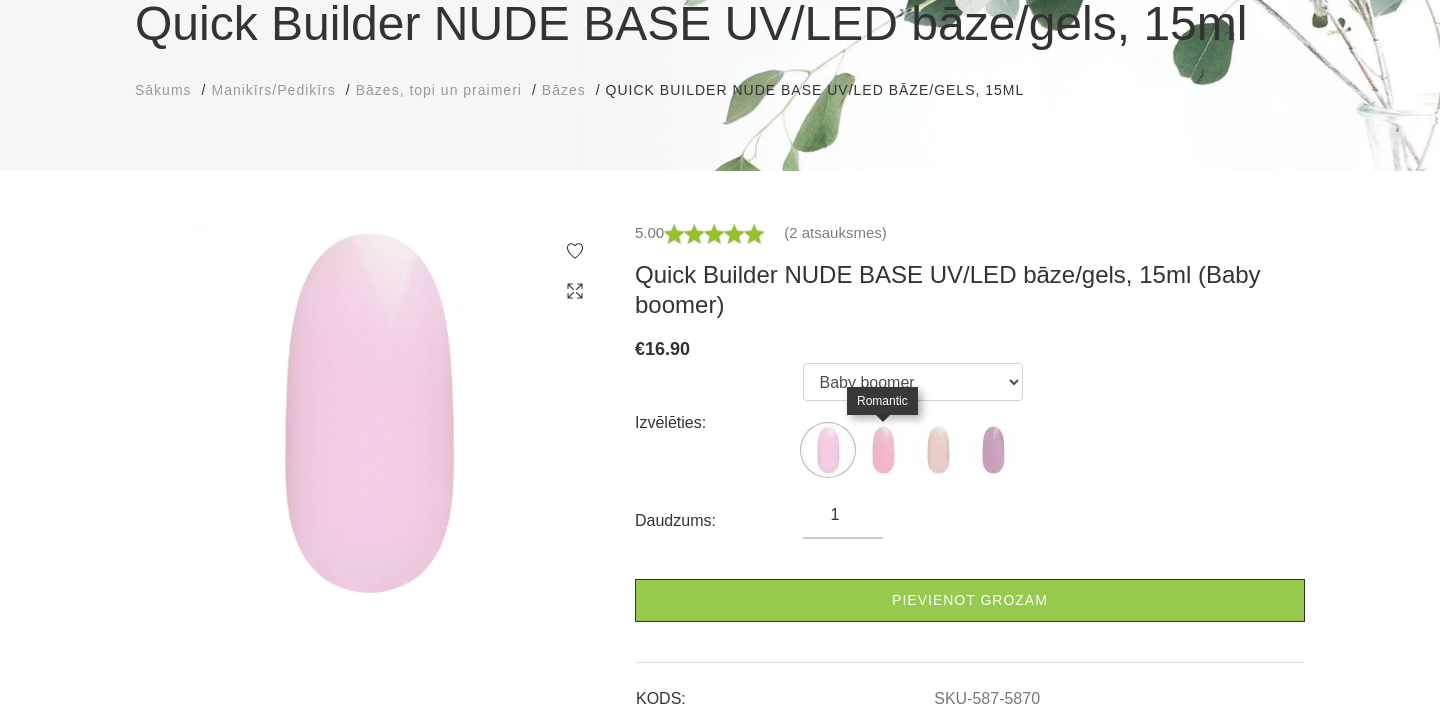 click at bounding box center (883, 450) 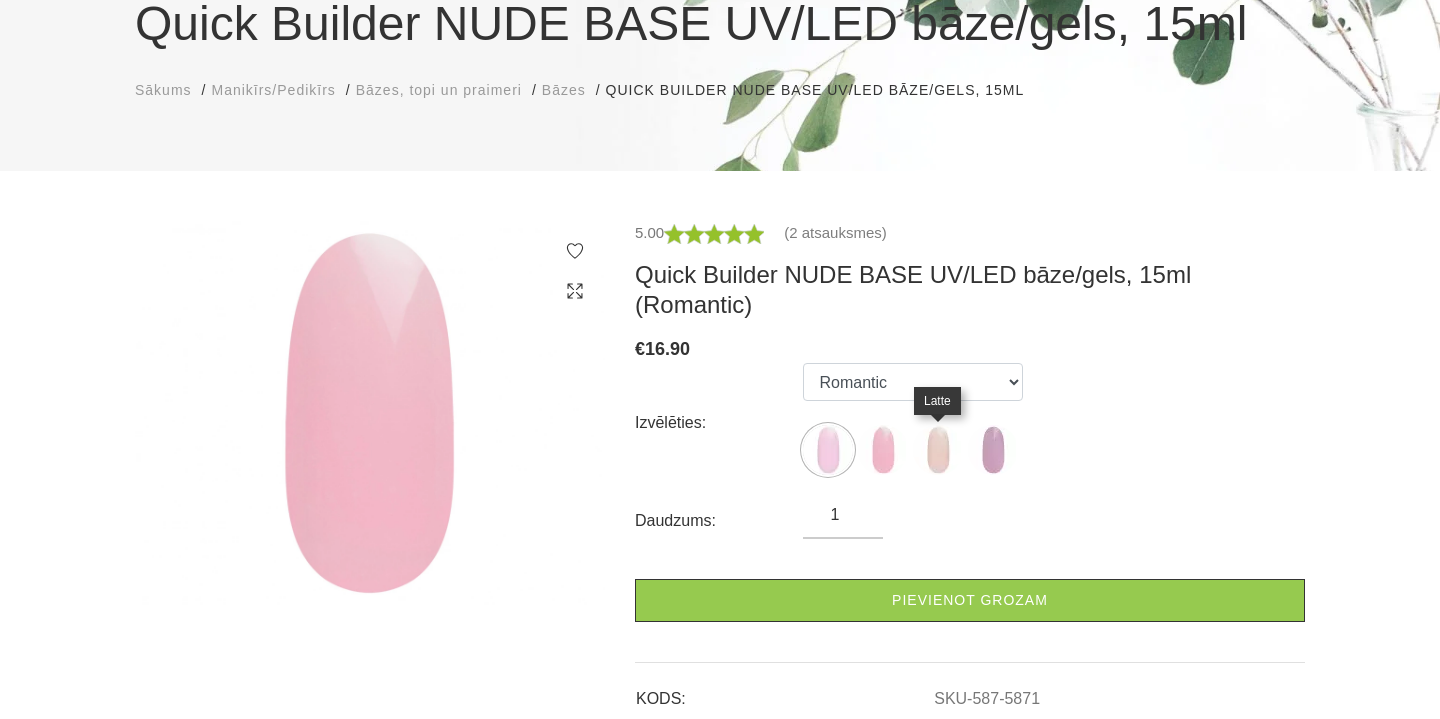 click at bounding box center (938, 450) 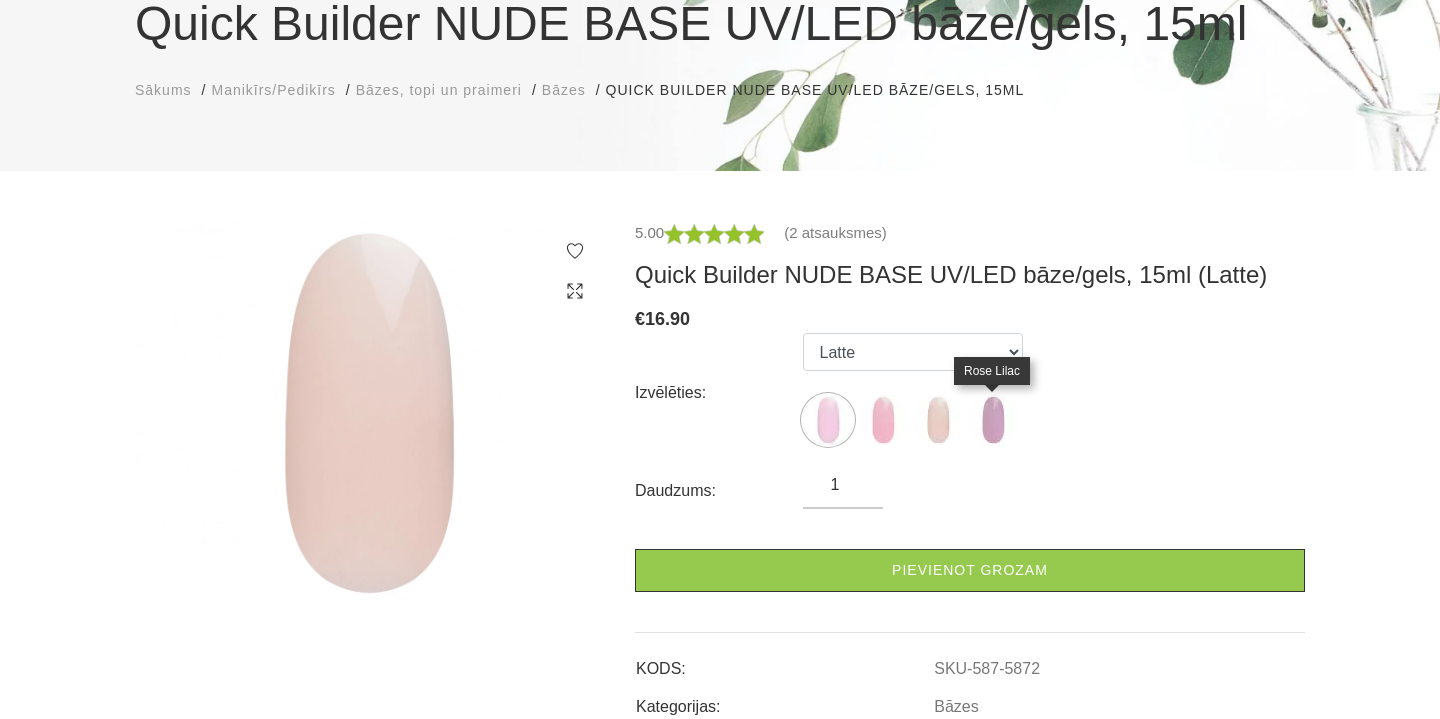 click at bounding box center [993, 420] 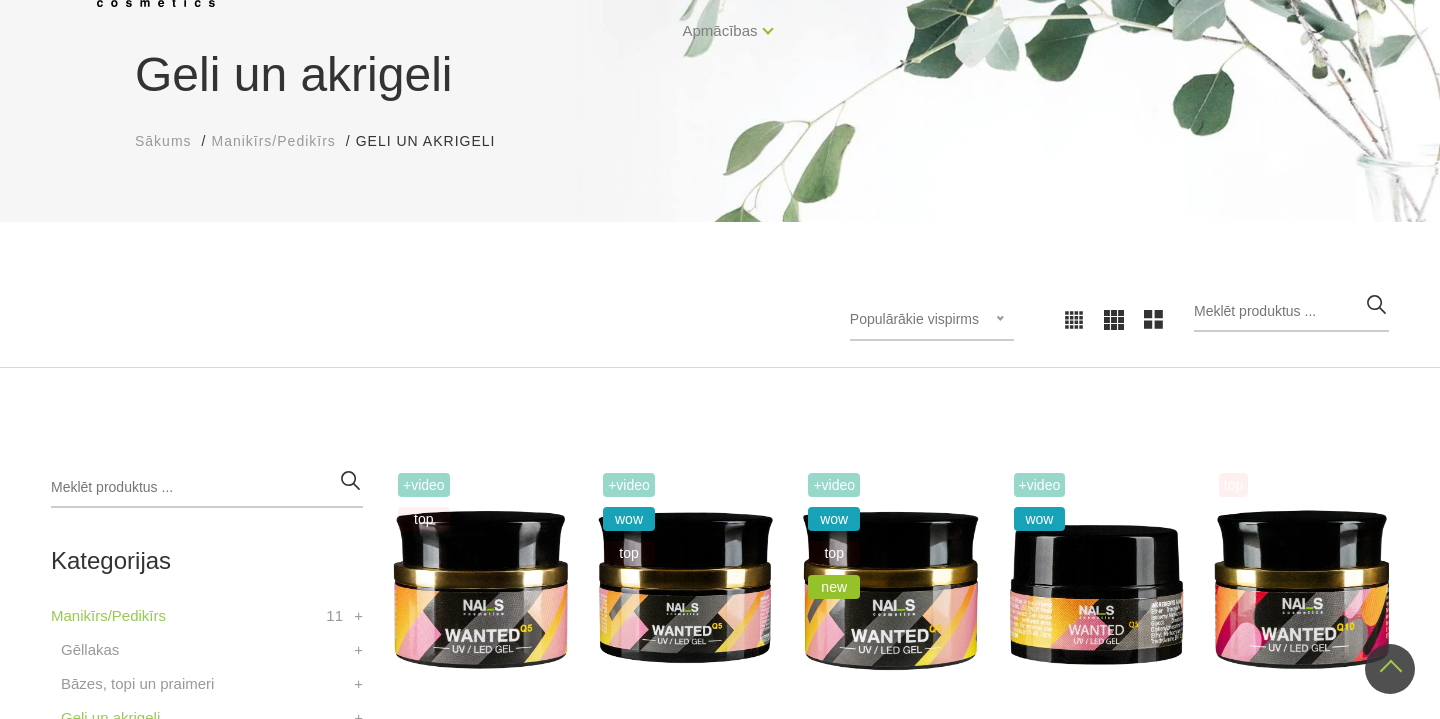 scroll, scrollTop: 0, scrollLeft: 0, axis: both 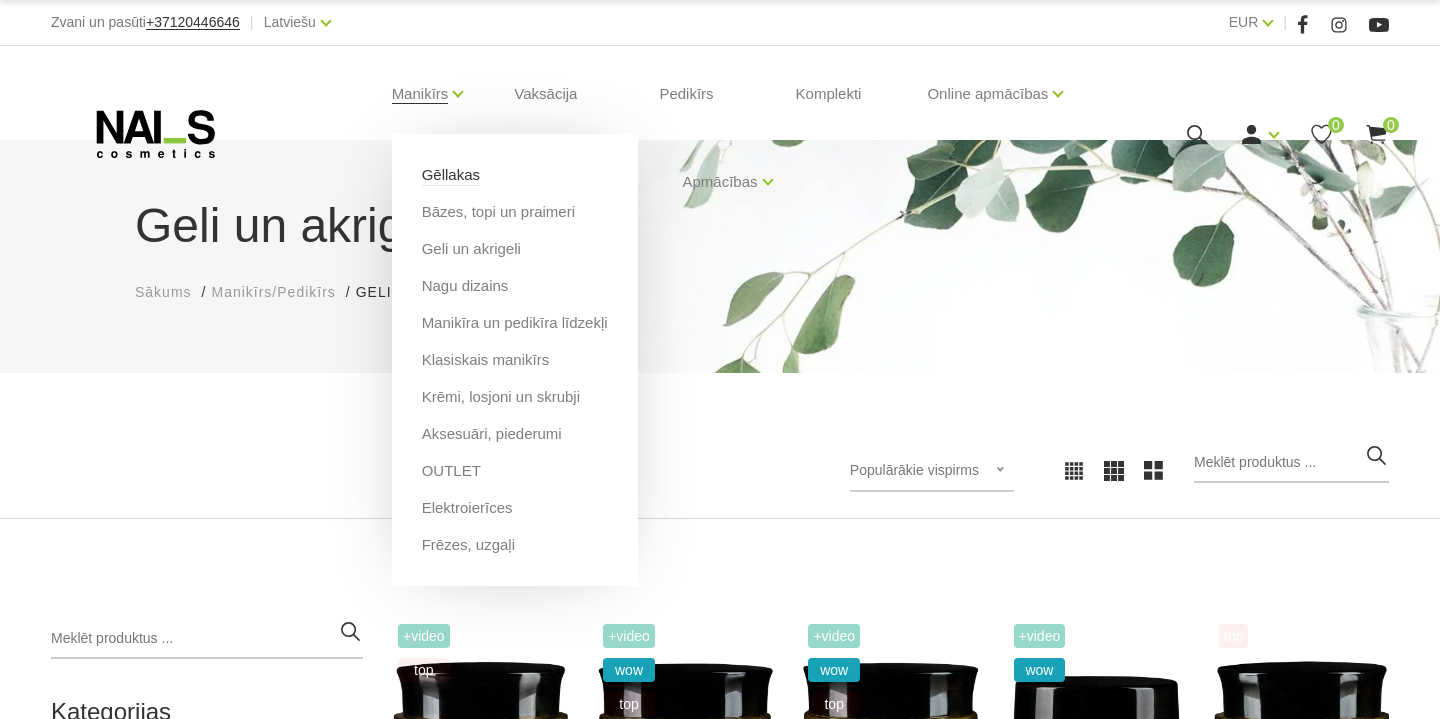 click on "Gēllakas" at bounding box center (451, 175) 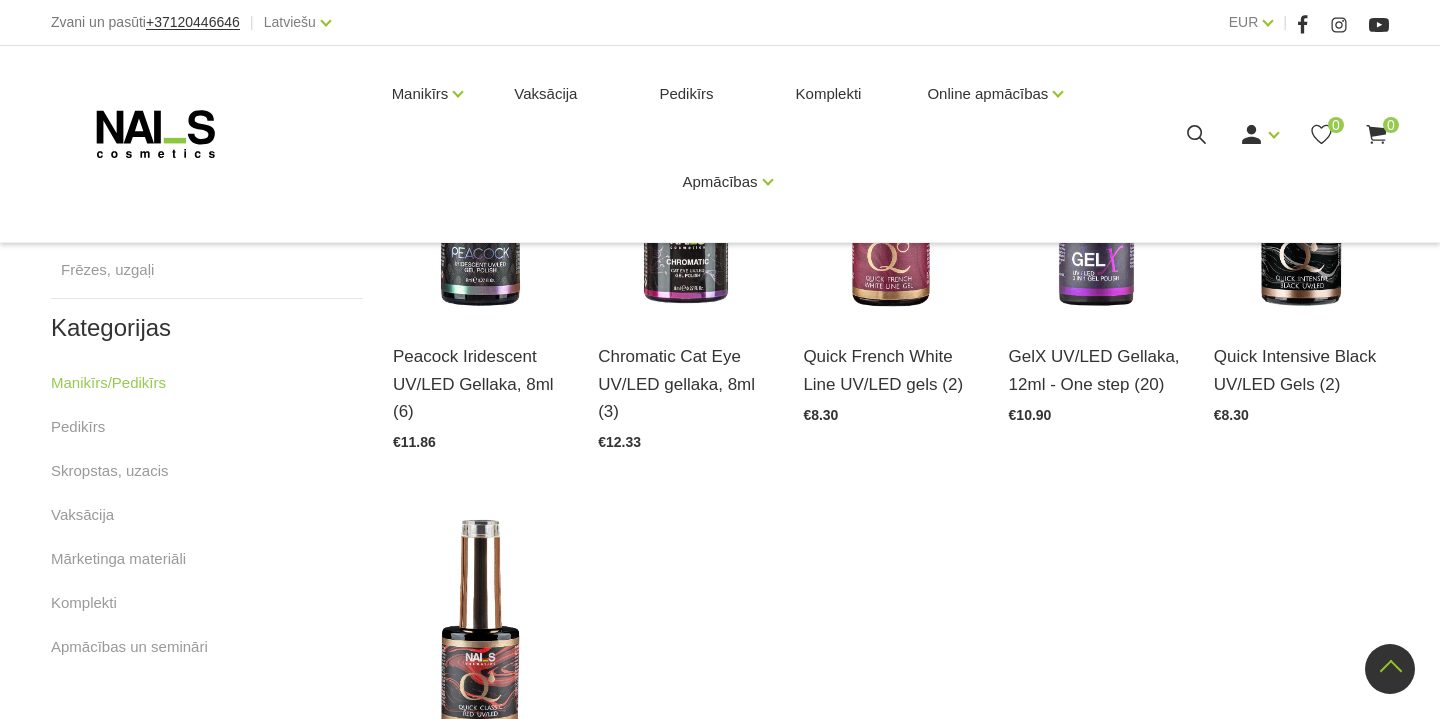 scroll, scrollTop: 957, scrollLeft: 0, axis: vertical 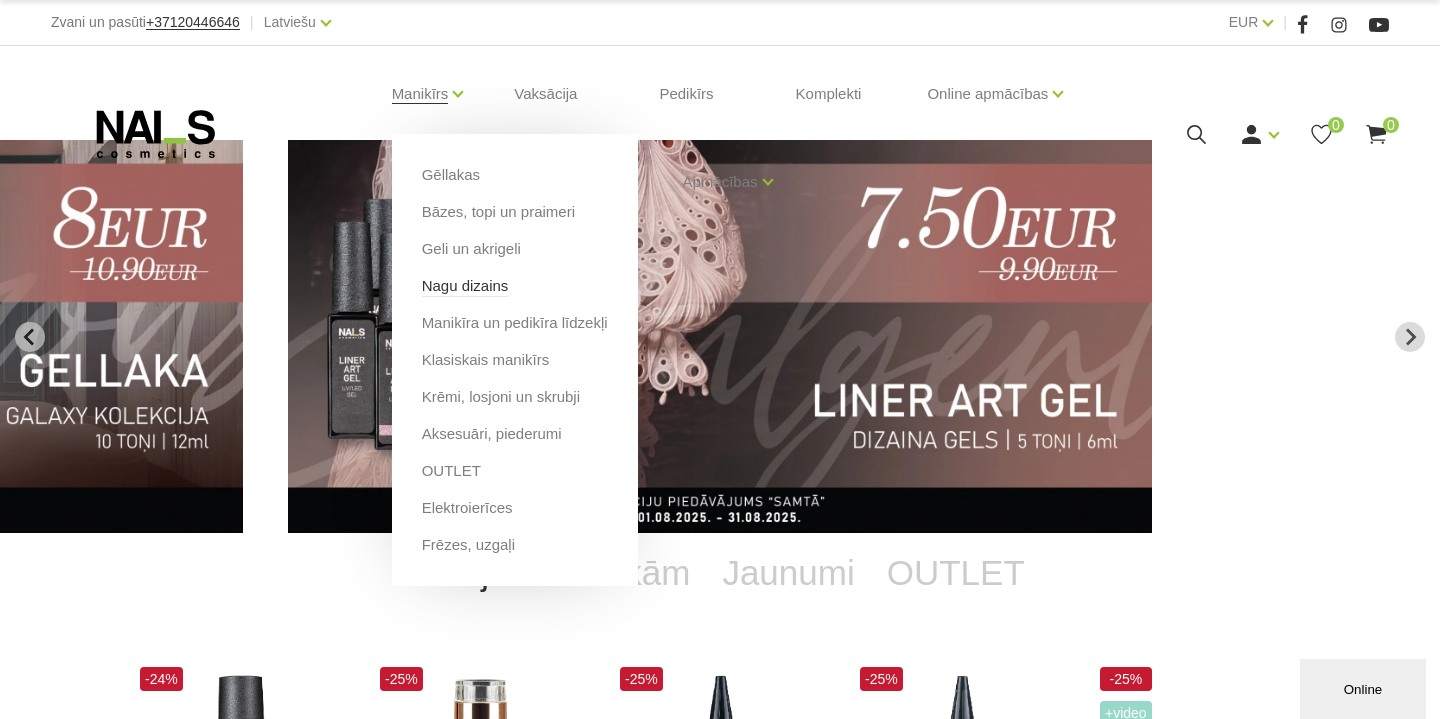 click on "Nagu dizains" at bounding box center [465, 286] 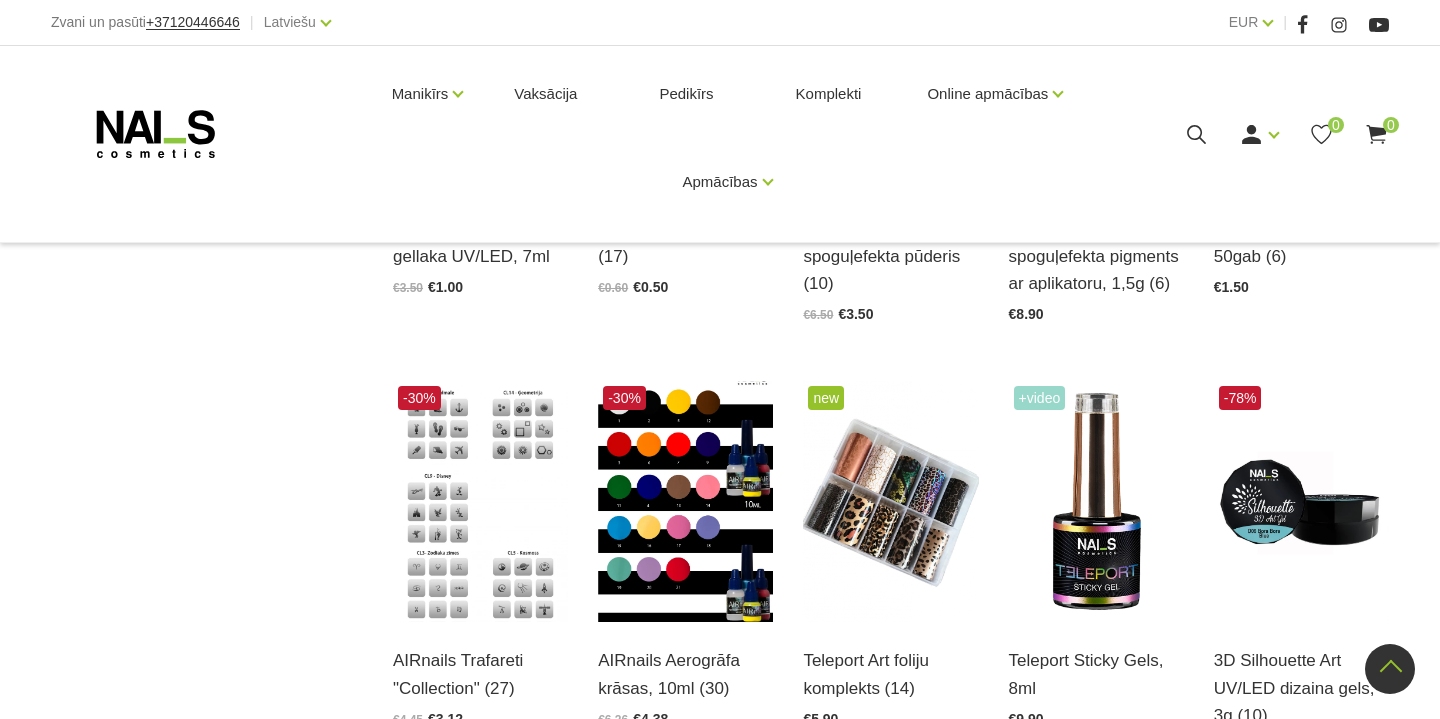 scroll, scrollTop: 1485, scrollLeft: 0, axis: vertical 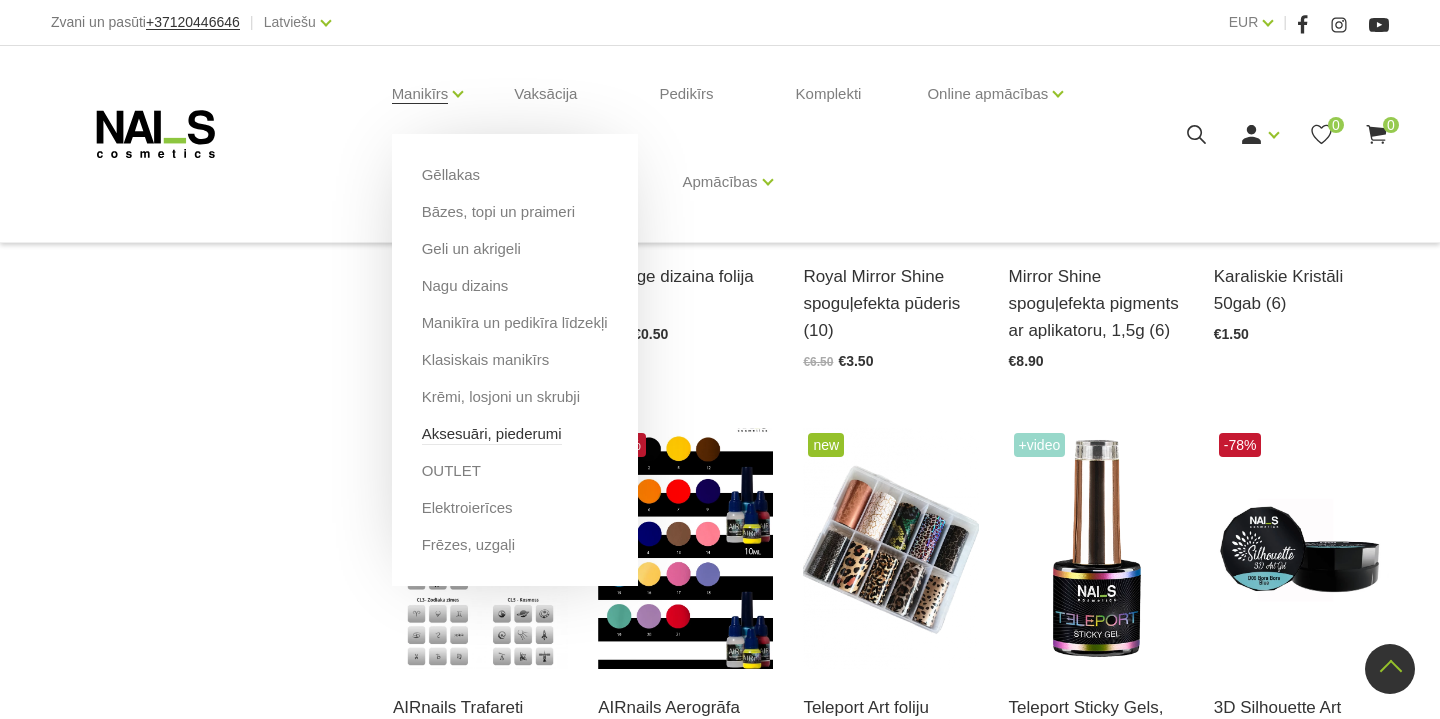 click on "Aksesuāri, piederumi" at bounding box center [492, 434] 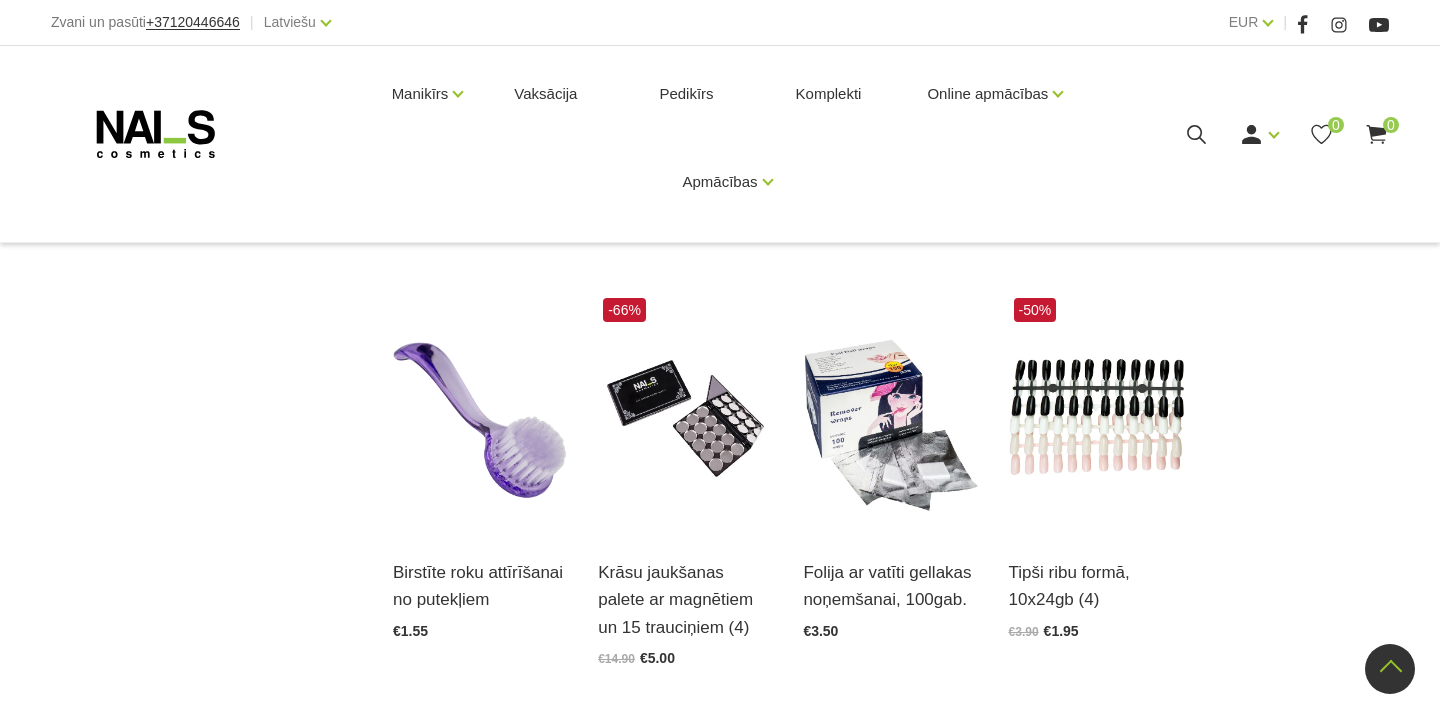 scroll, scrollTop: 2103, scrollLeft: 0, axis: vertical 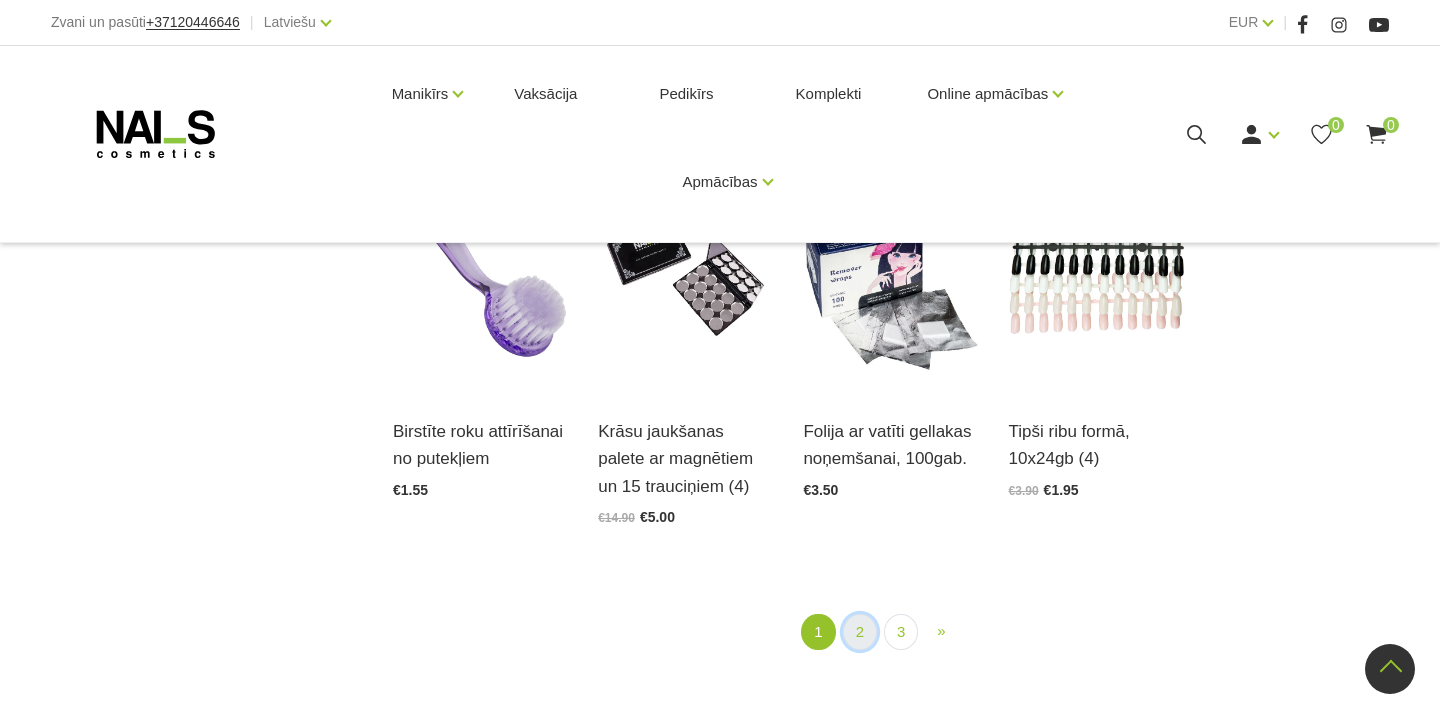 click on "2" at bounding box center [860, 632] 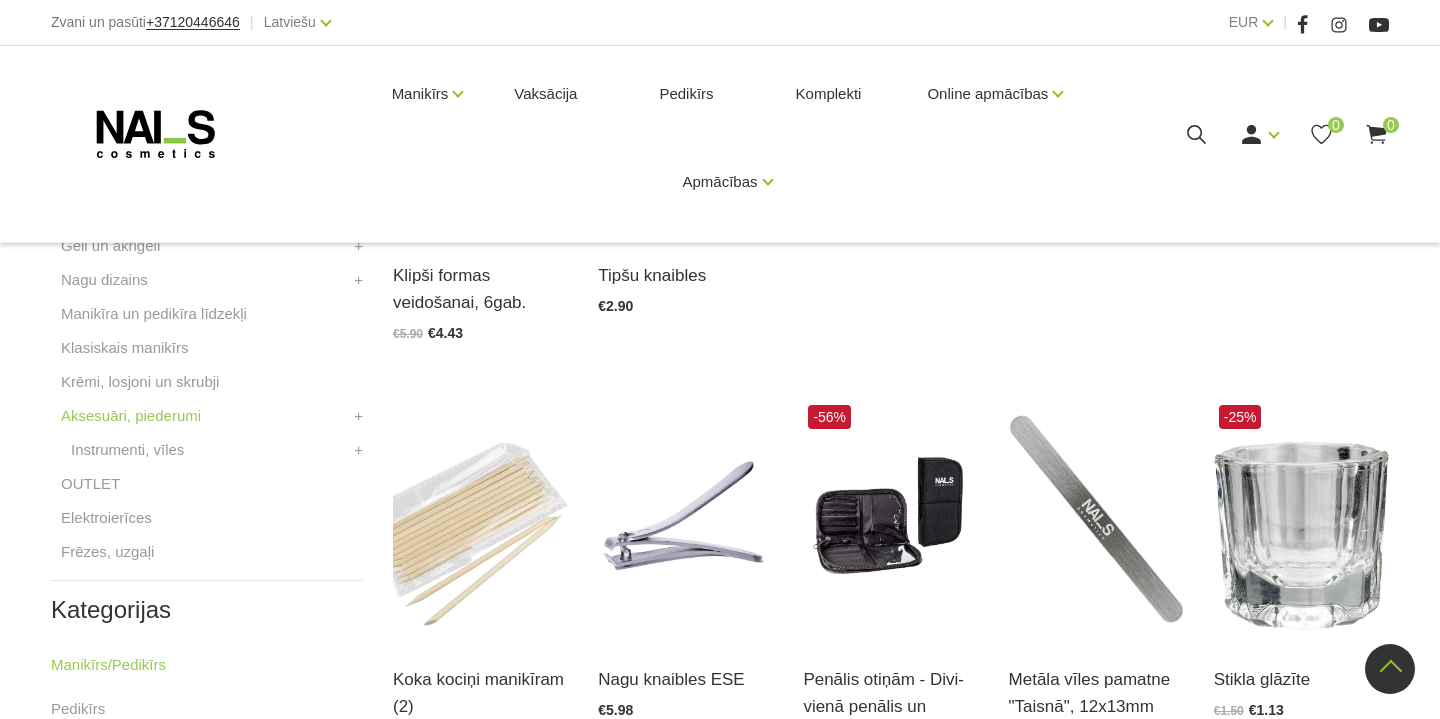 scroll, scrollTop: 625, scrollLeft: 0, axis: vertical 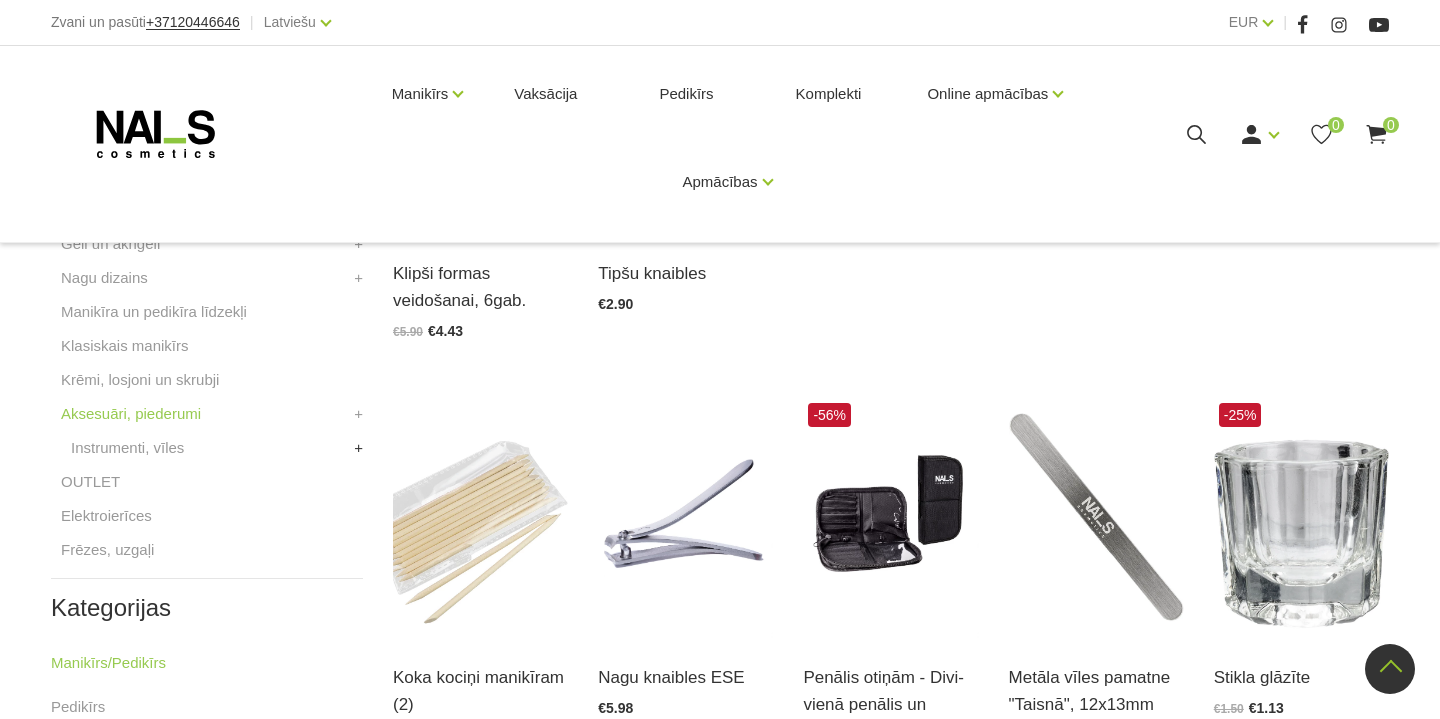 click on "+" at bounding box center [358, 448] 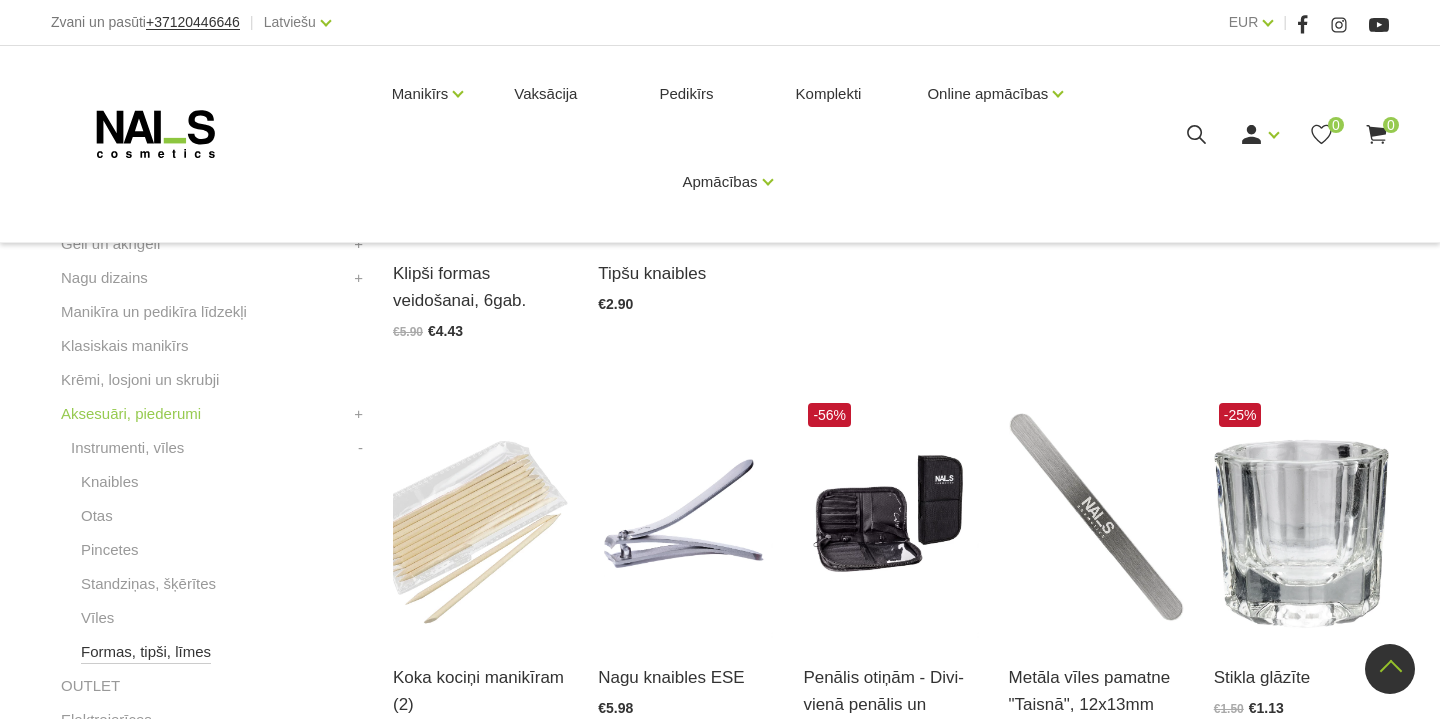click on "Formas, tipši, līmes" at bounding box center [146, 652] 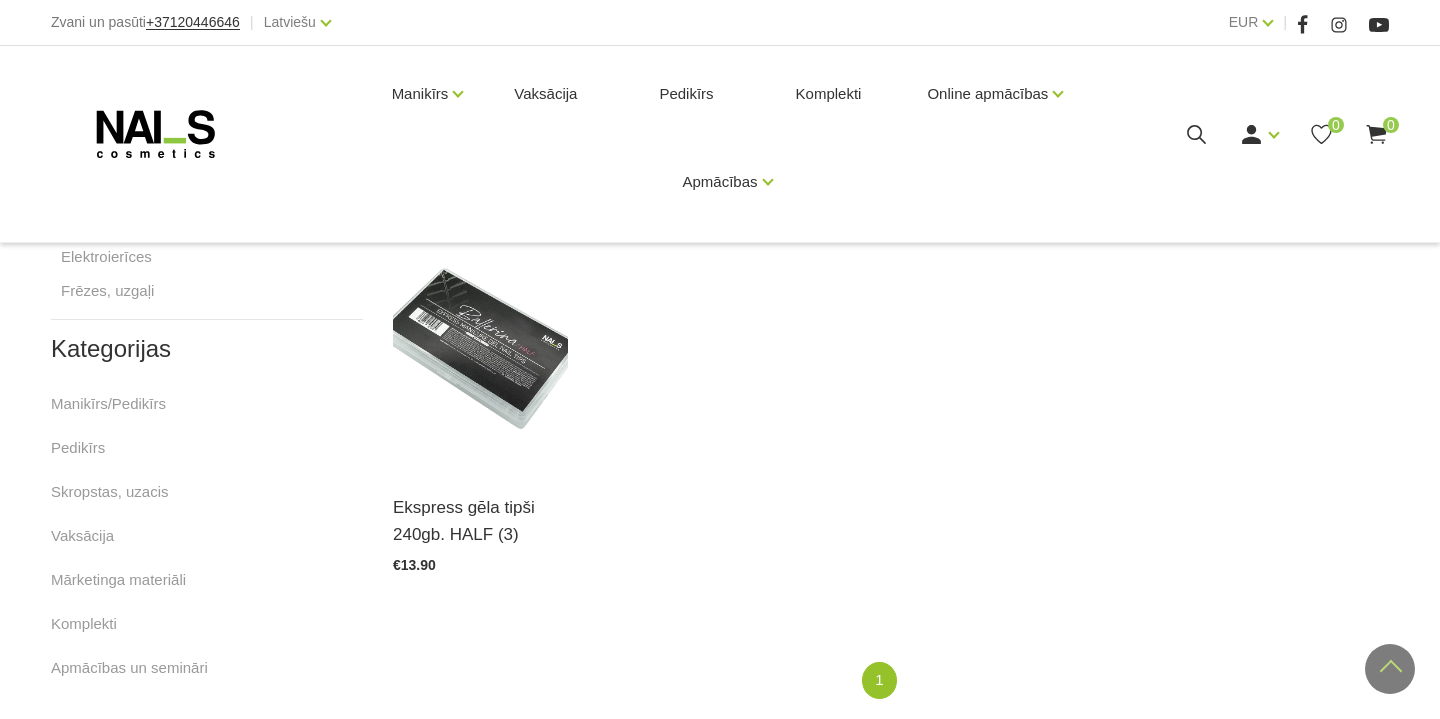 scroll, scrollTop: 892, scrollLeft: 0, axis: vertical 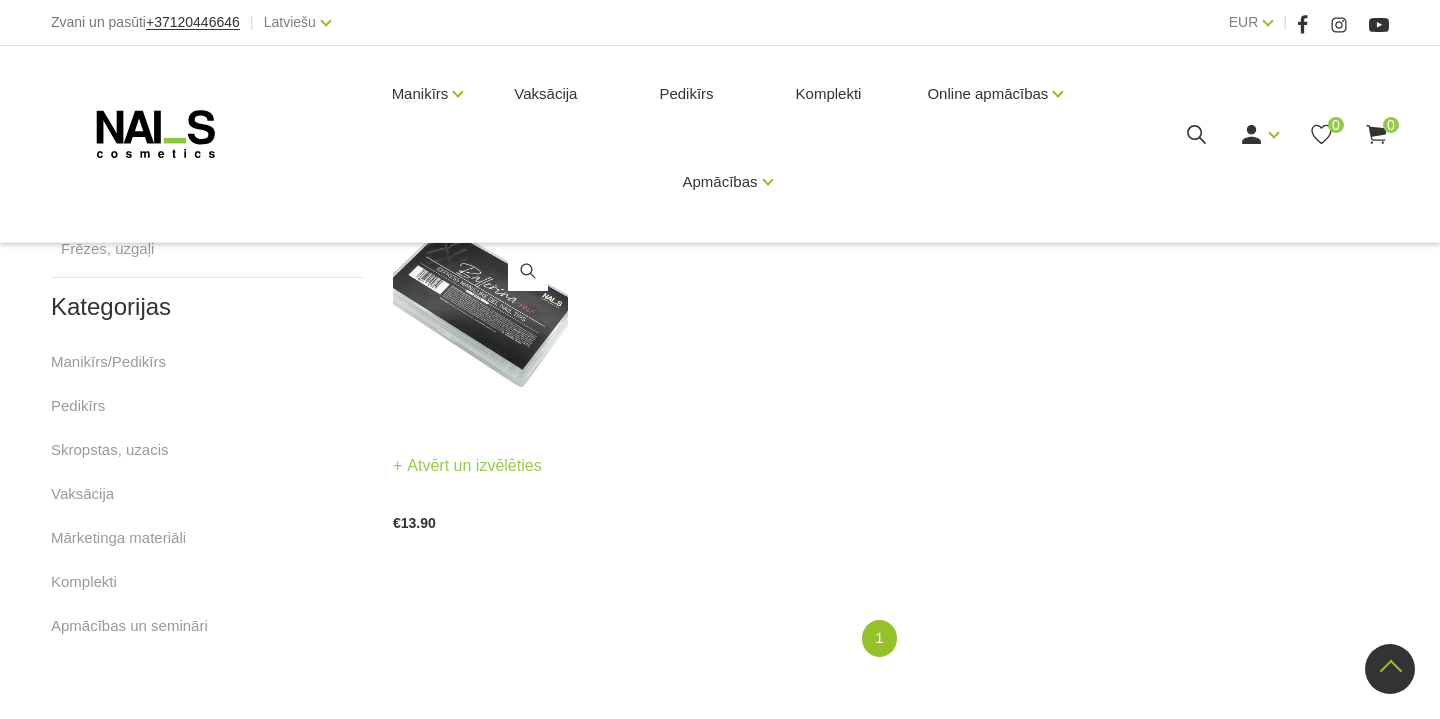 click at bounding box center (480, 306) 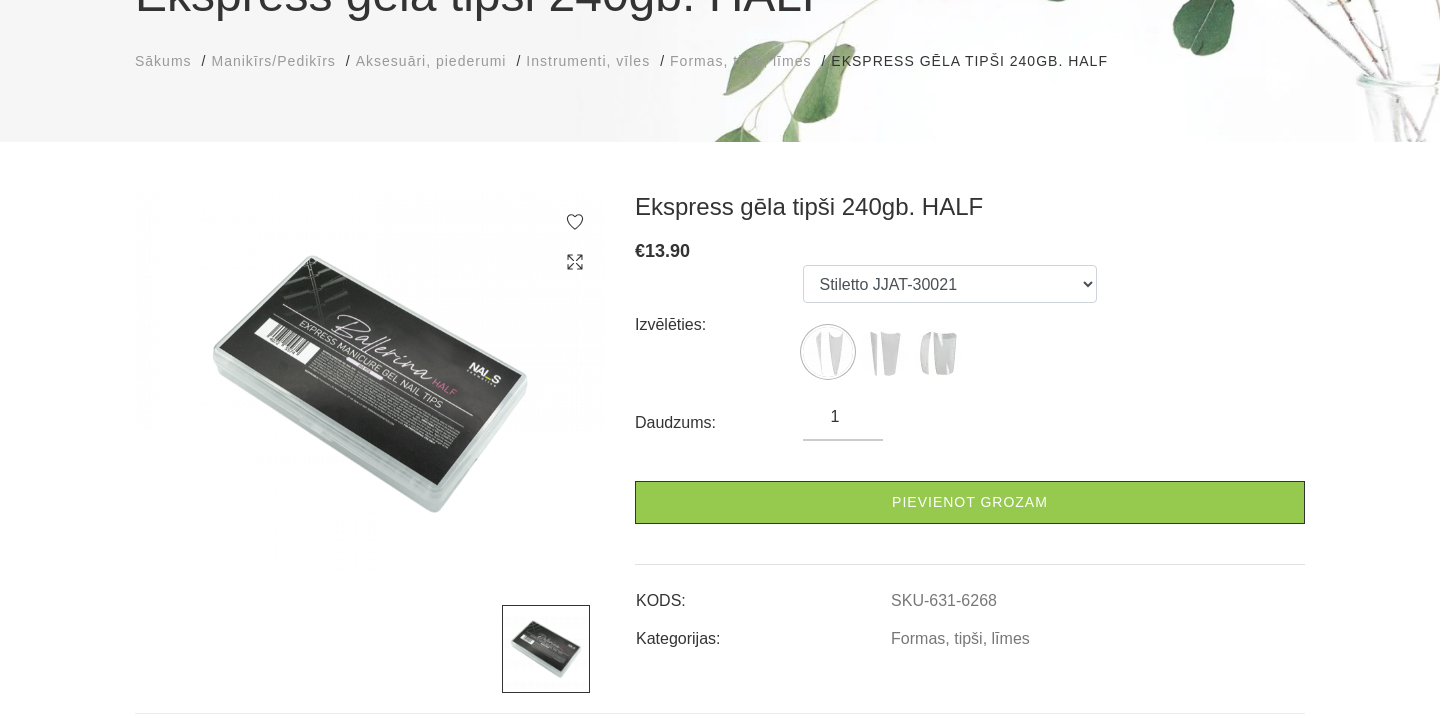 scroll, scrollTop: 233, scrollLeft: 0, axis: vertical 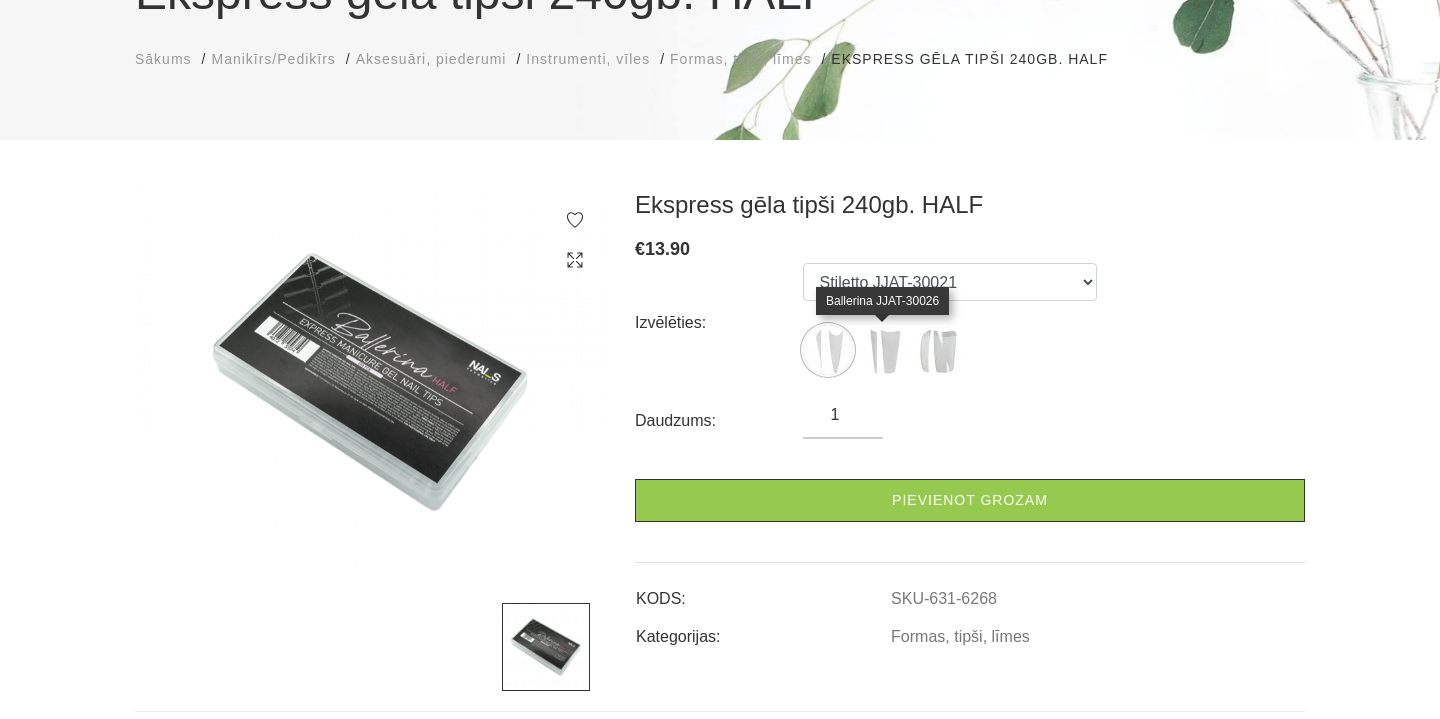 click at bounding box center [883, 350] 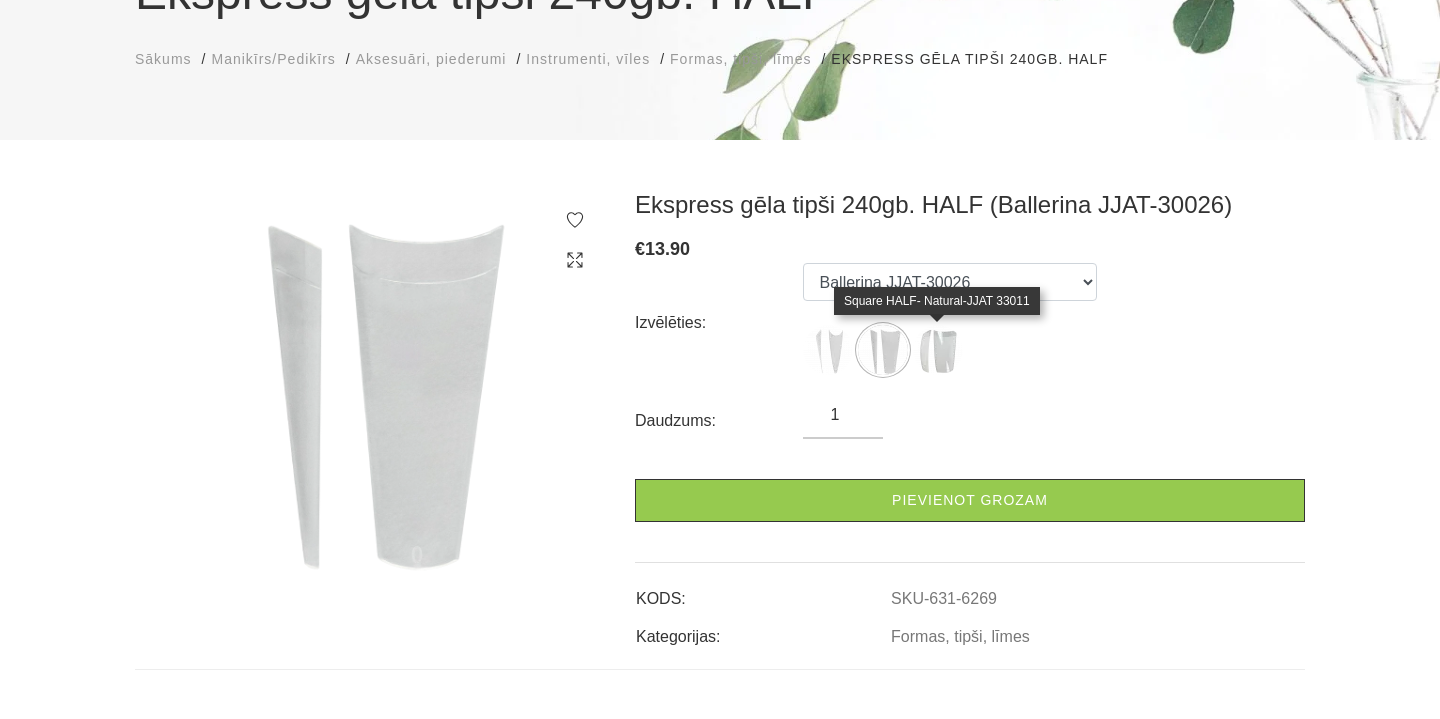 click at bounding box center [938, 350] 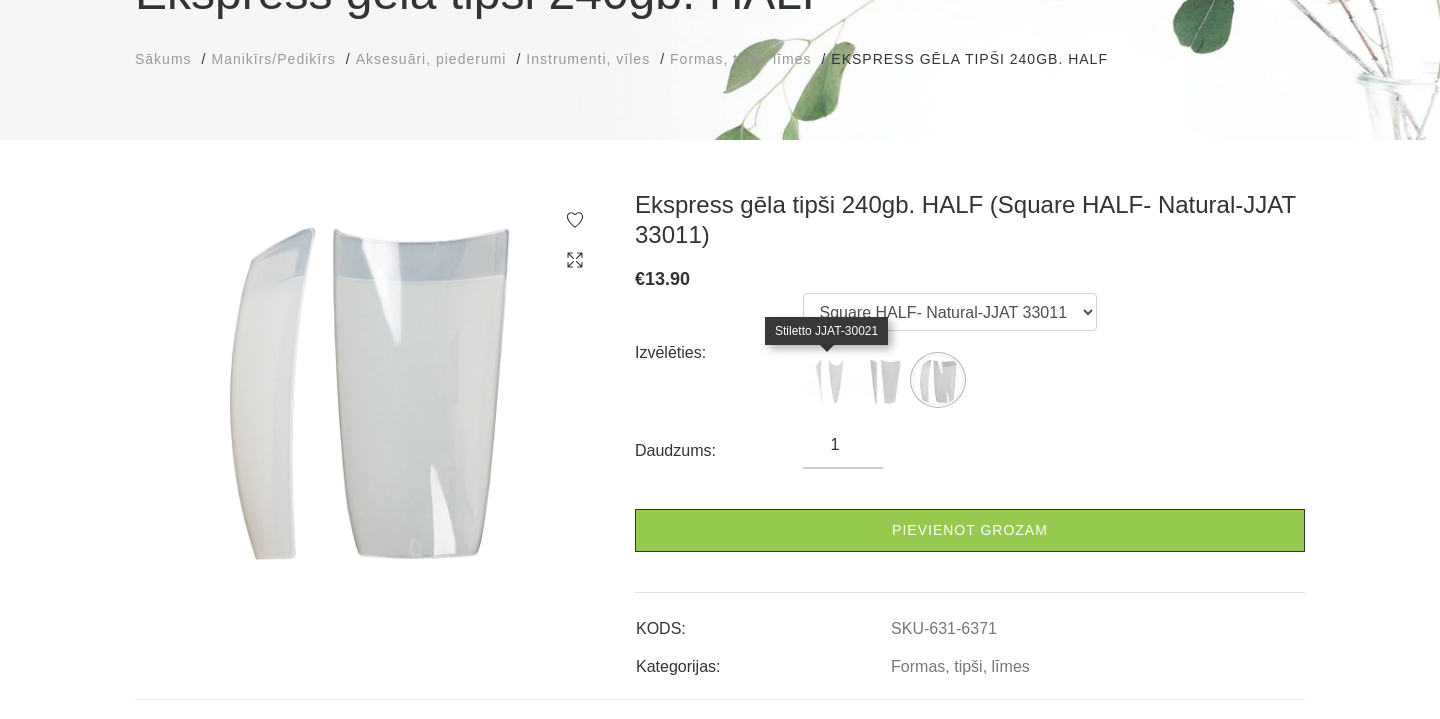 click at bounding box center [828, 380] 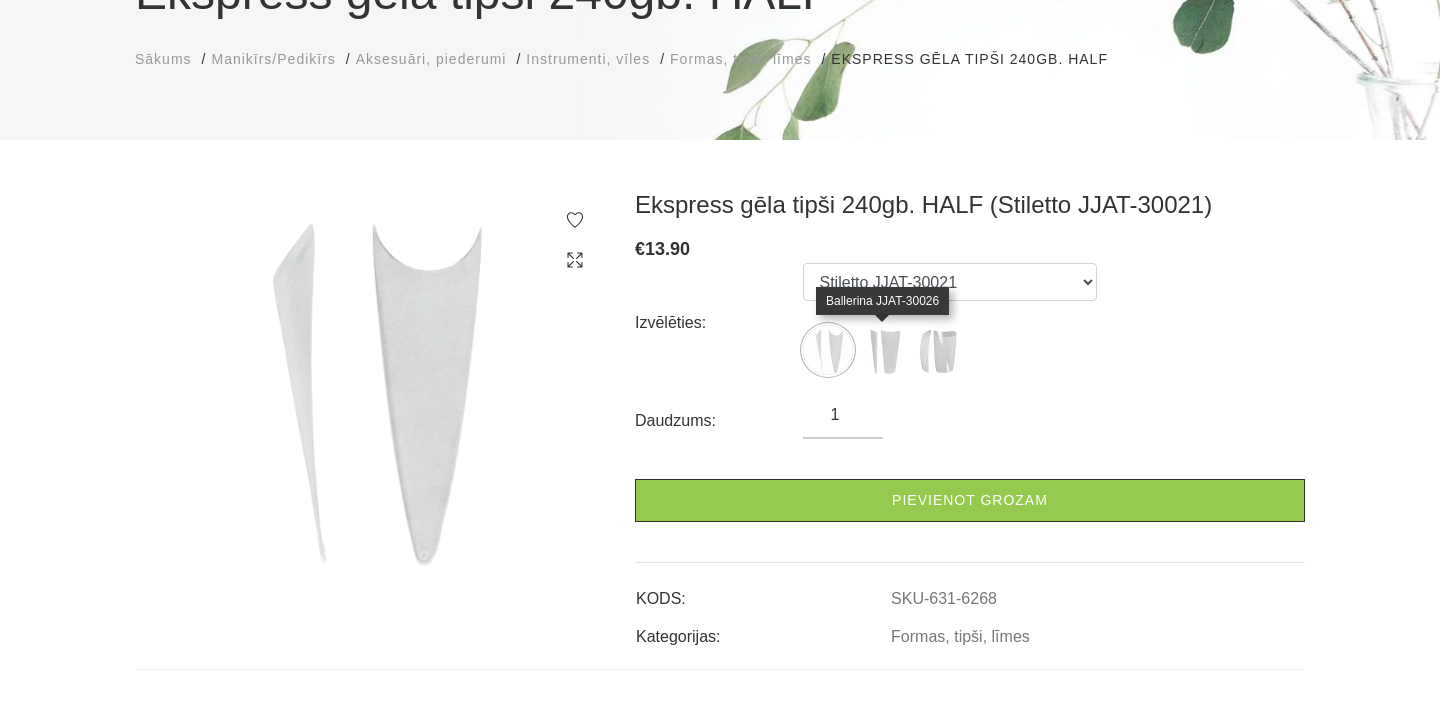 click at bounding box center (883, 350) 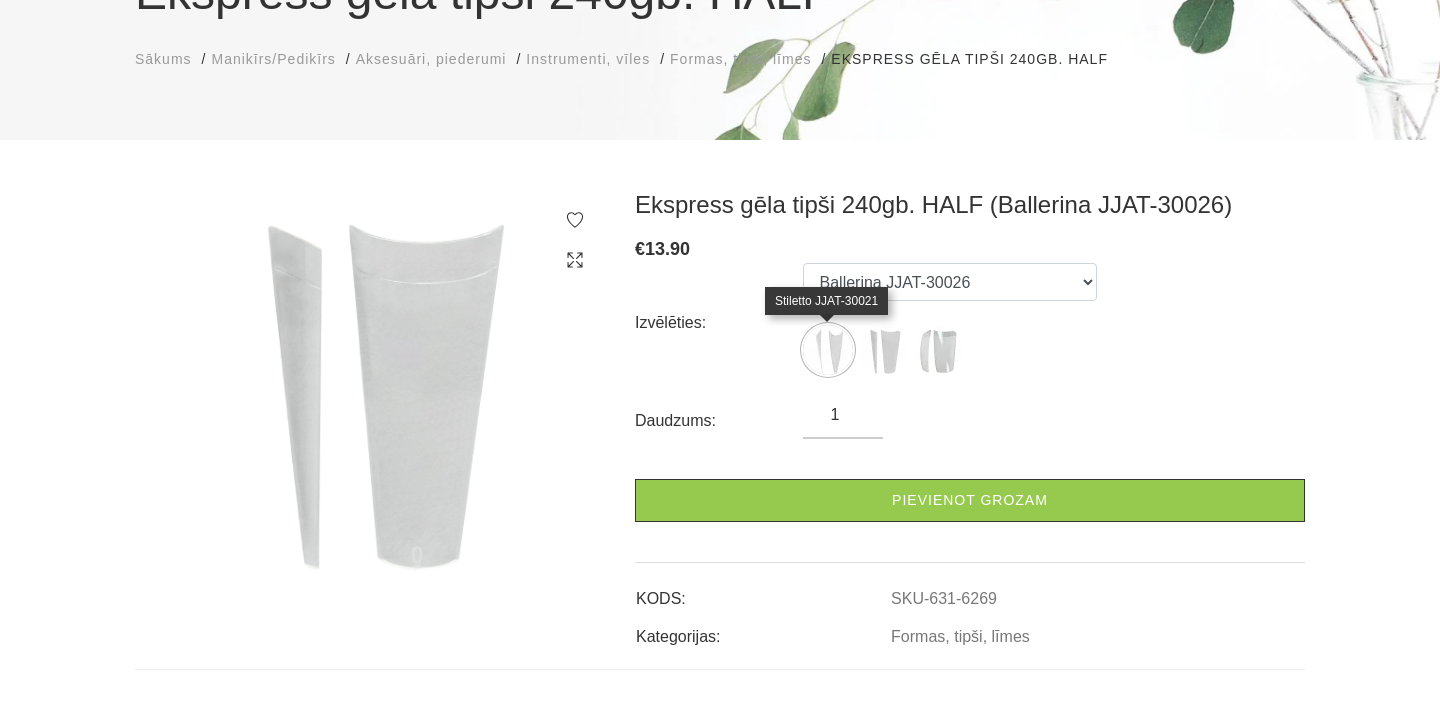 click at bounding box center [828, 350] 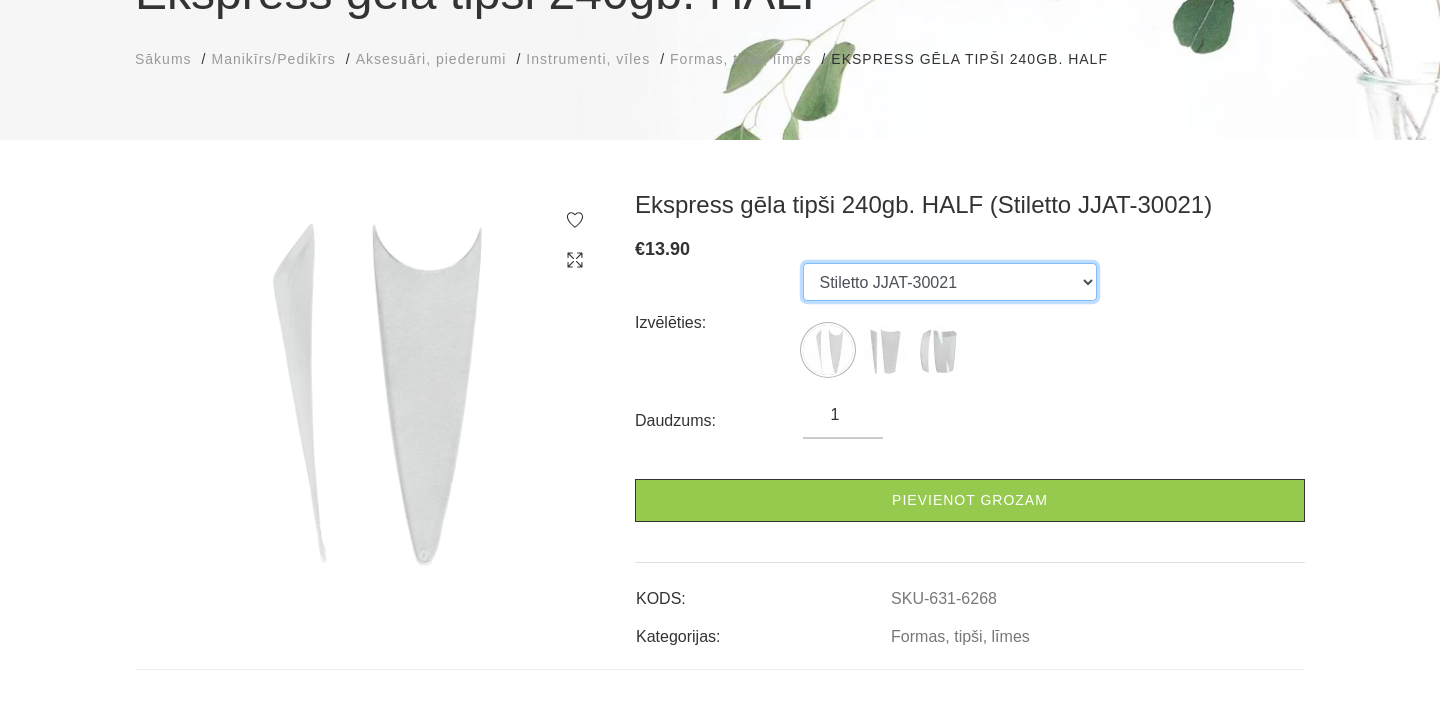 click on "Stiletto JJAT-30021 Ballerina JJAT-30026 Square HALF- Natural-JJAT 33011" at bounding box center (950, 282) 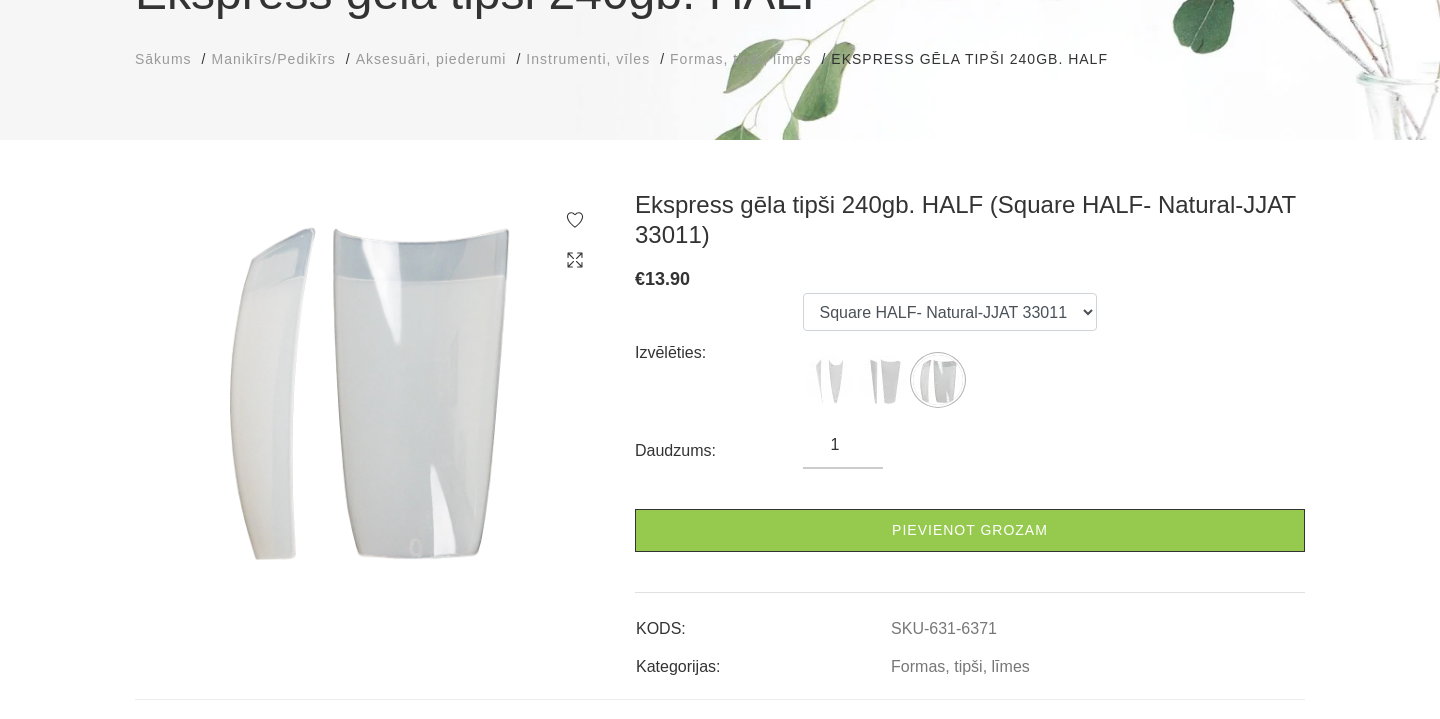 click at bounding box center [828, 380] 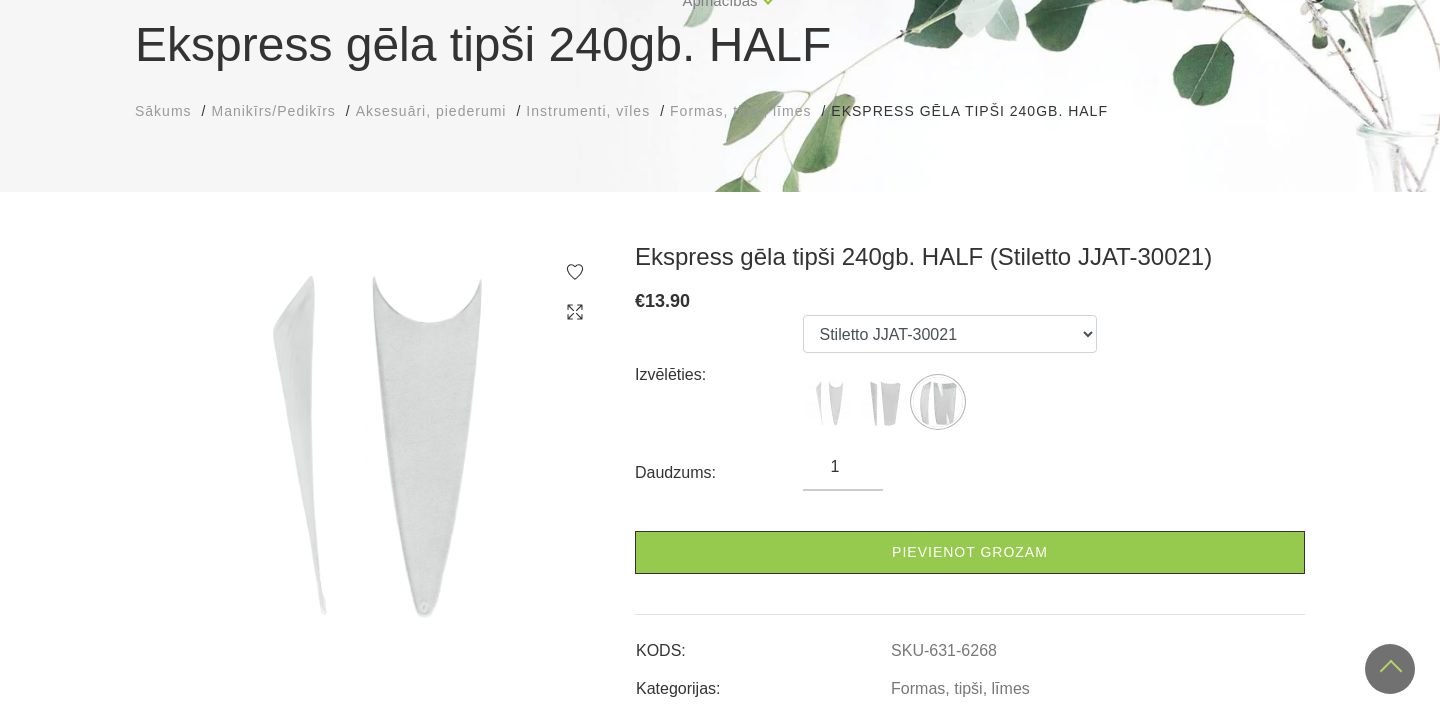 scroll, scrollTop: 0, scrollLeft: 0, axis: both 